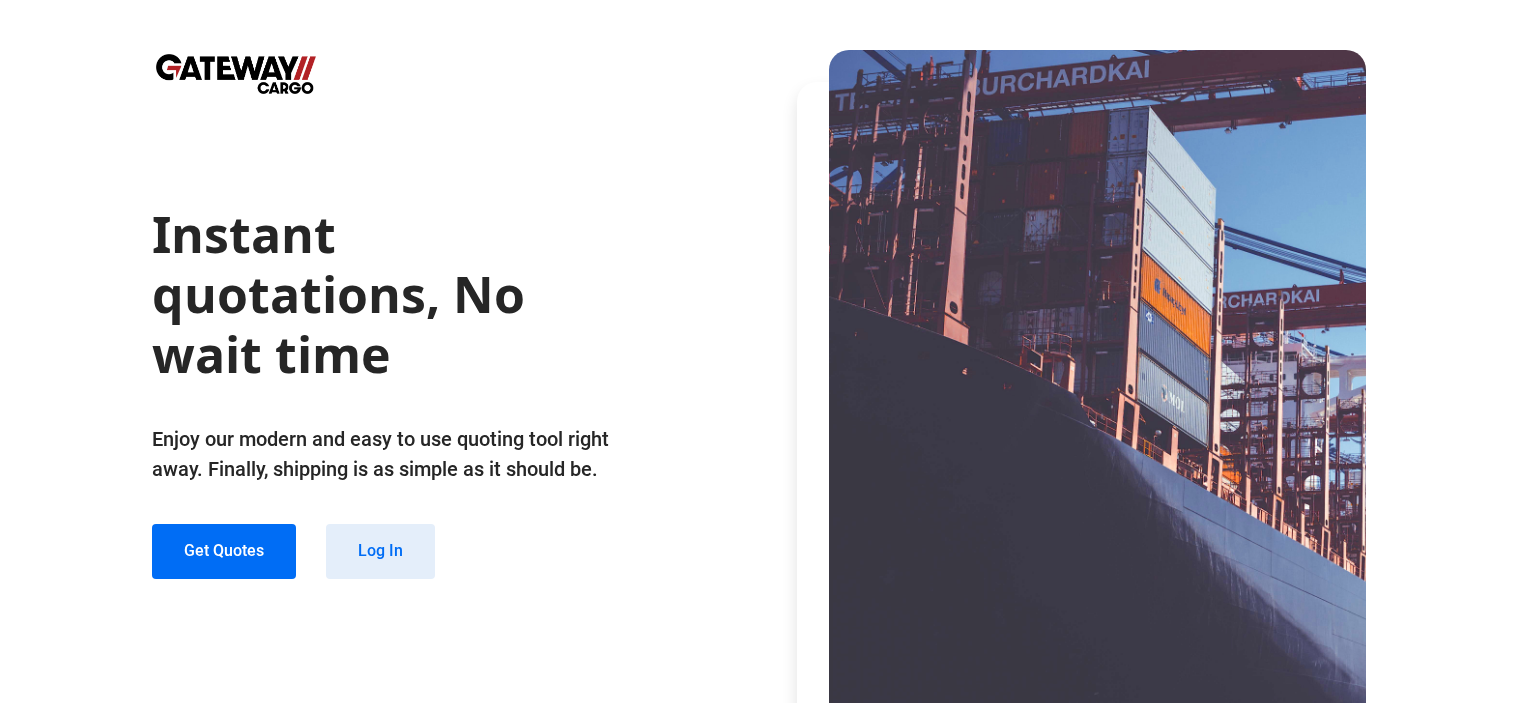 scroll, scrollTop: 0, scrollLeft: 0, axis: both 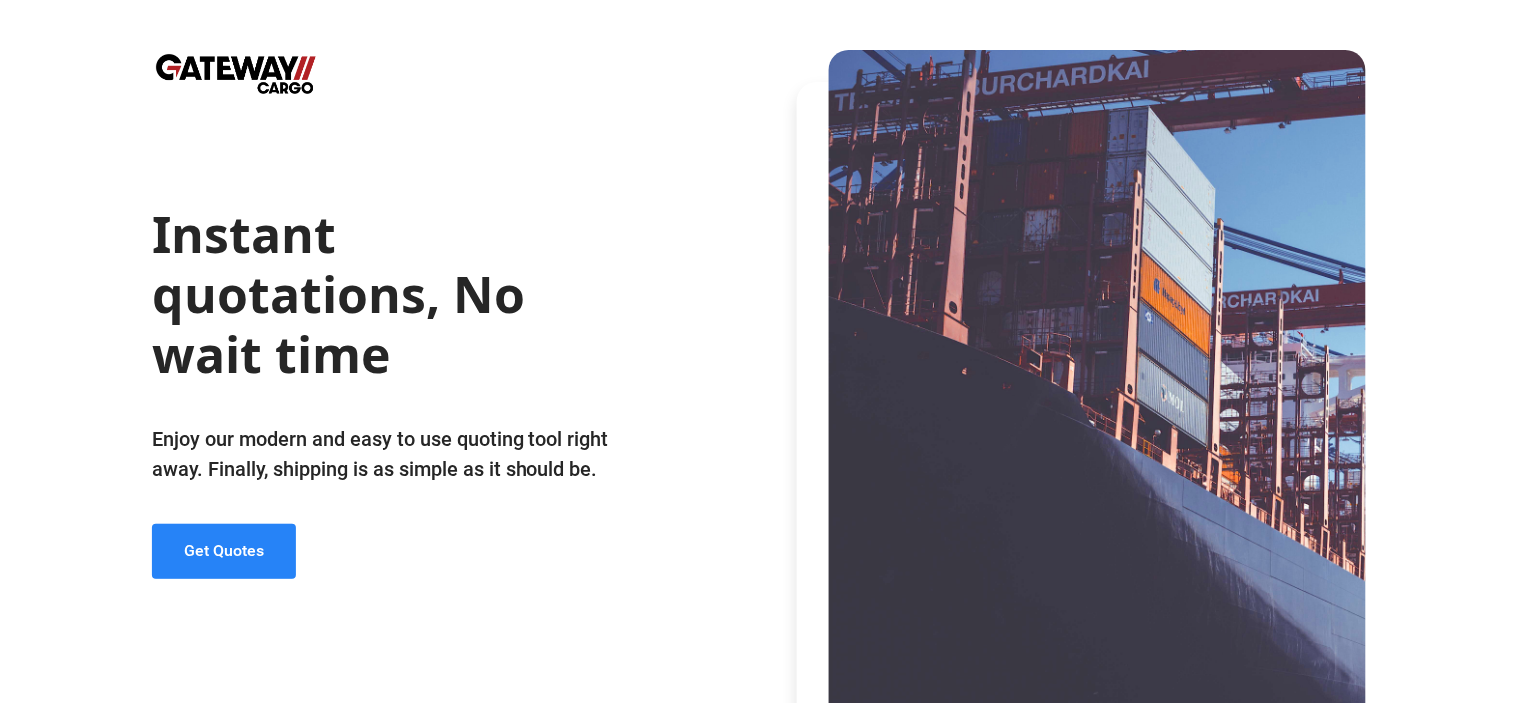 click on "Get Quotes" at bounding box center (224, 550) 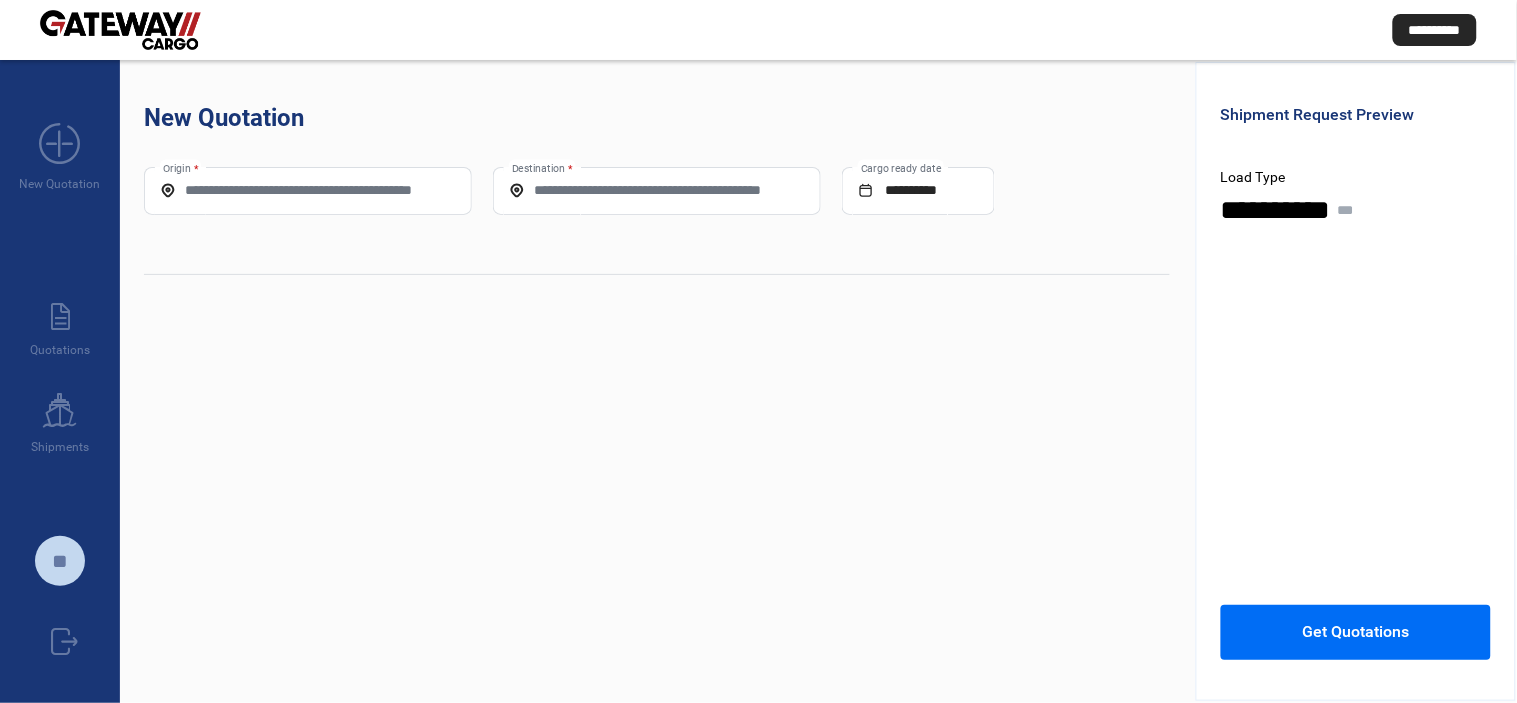 click on "Origin *" at bounding box center [308, 190] 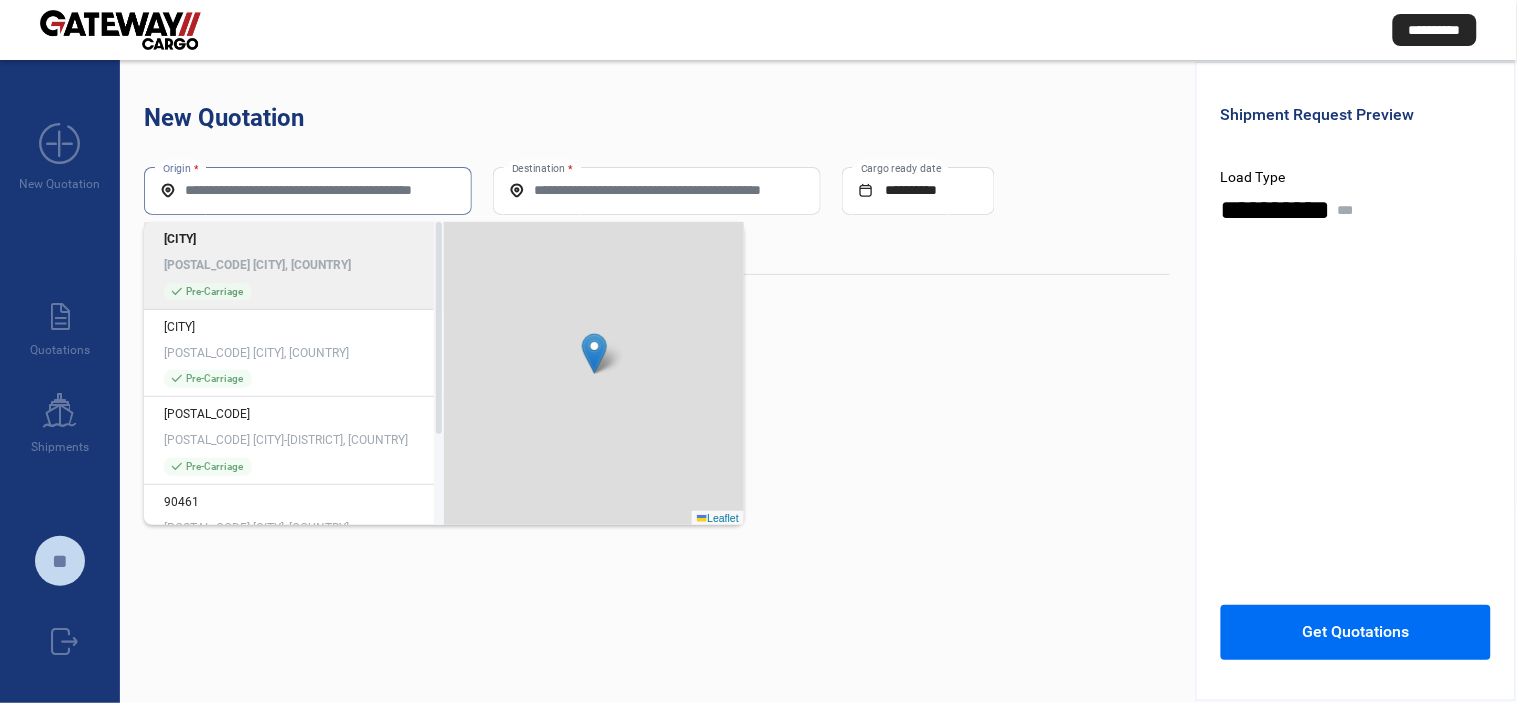 paste on "*********" 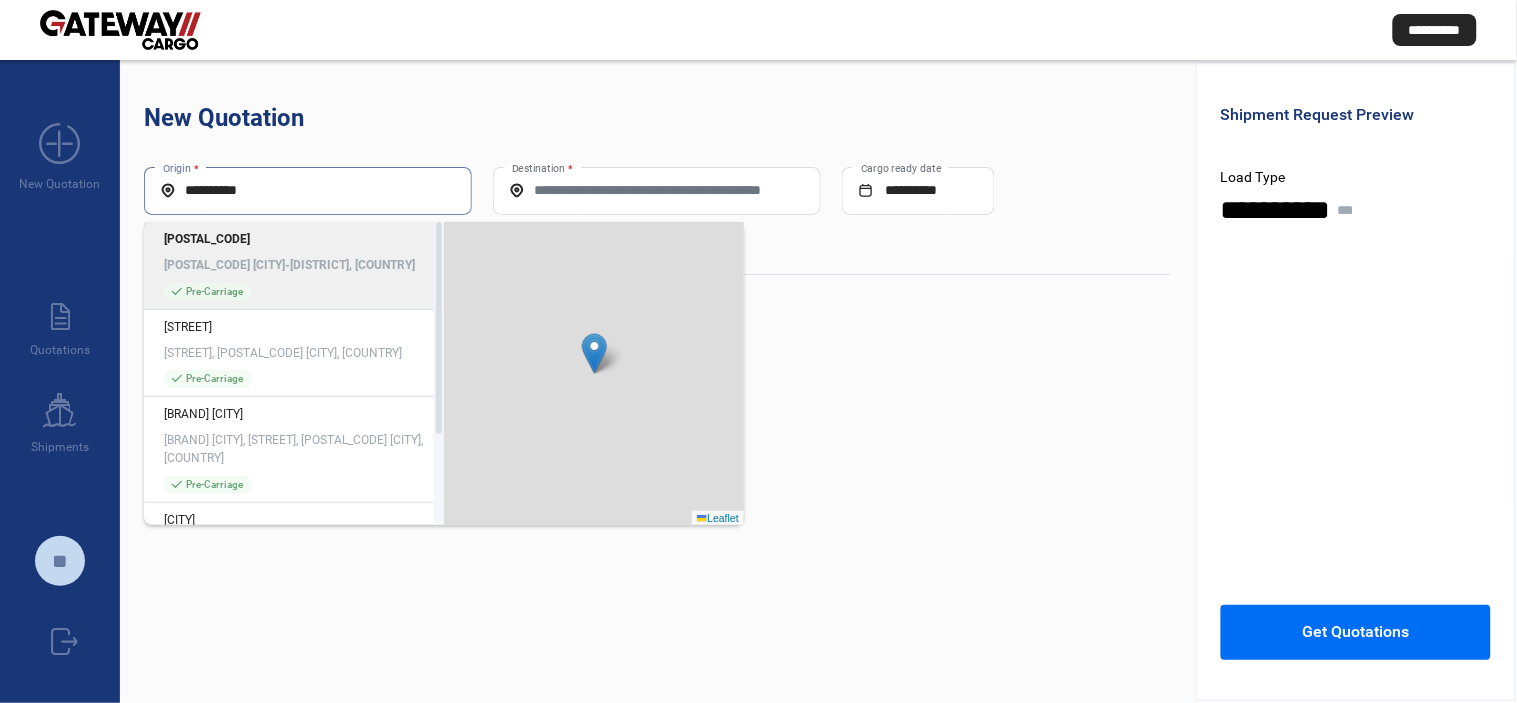 type on "*********" 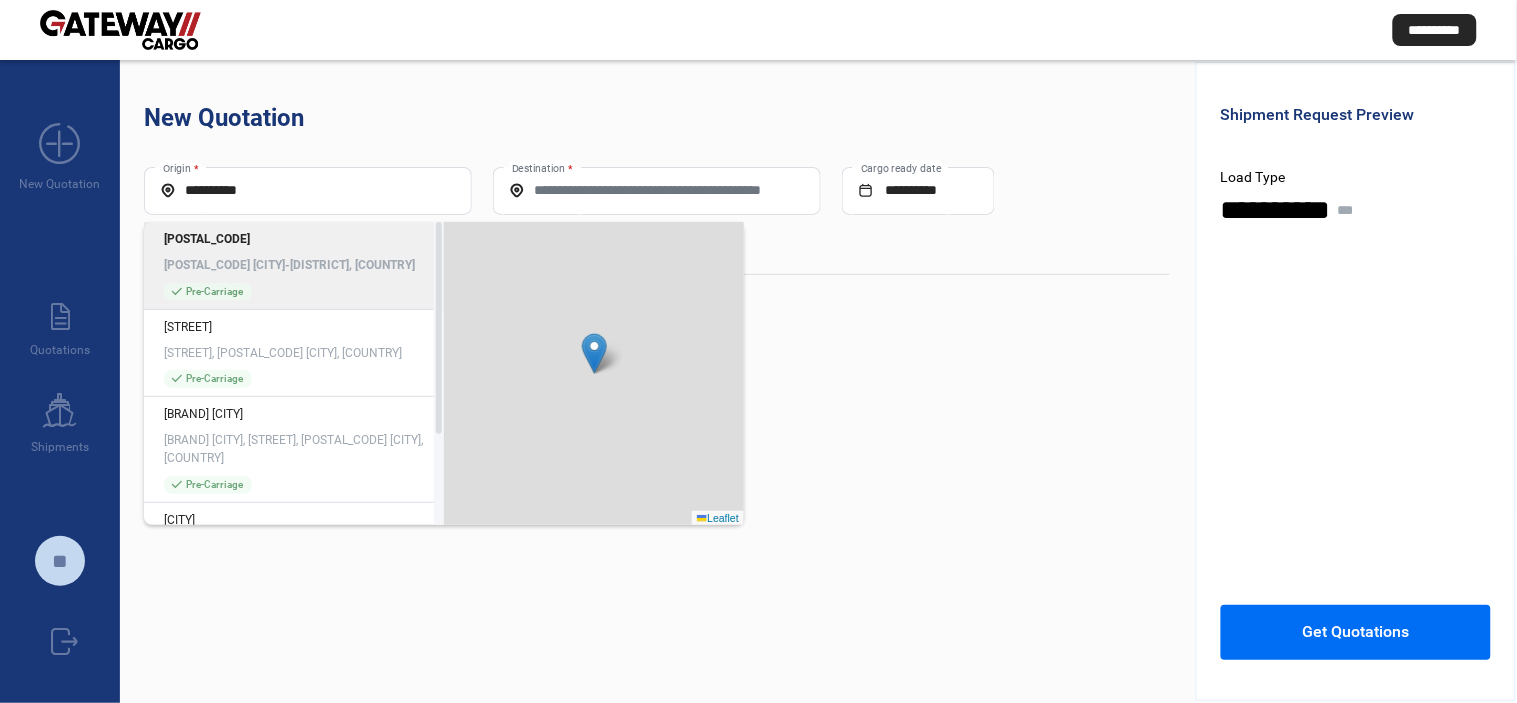 click on "[POSTAL_CODE] [POSTAL_CODE] [CITY]-[DISTRICT], [COUNTRY] check_mark  Pre-Carriage" at bounding box center [294, 266] 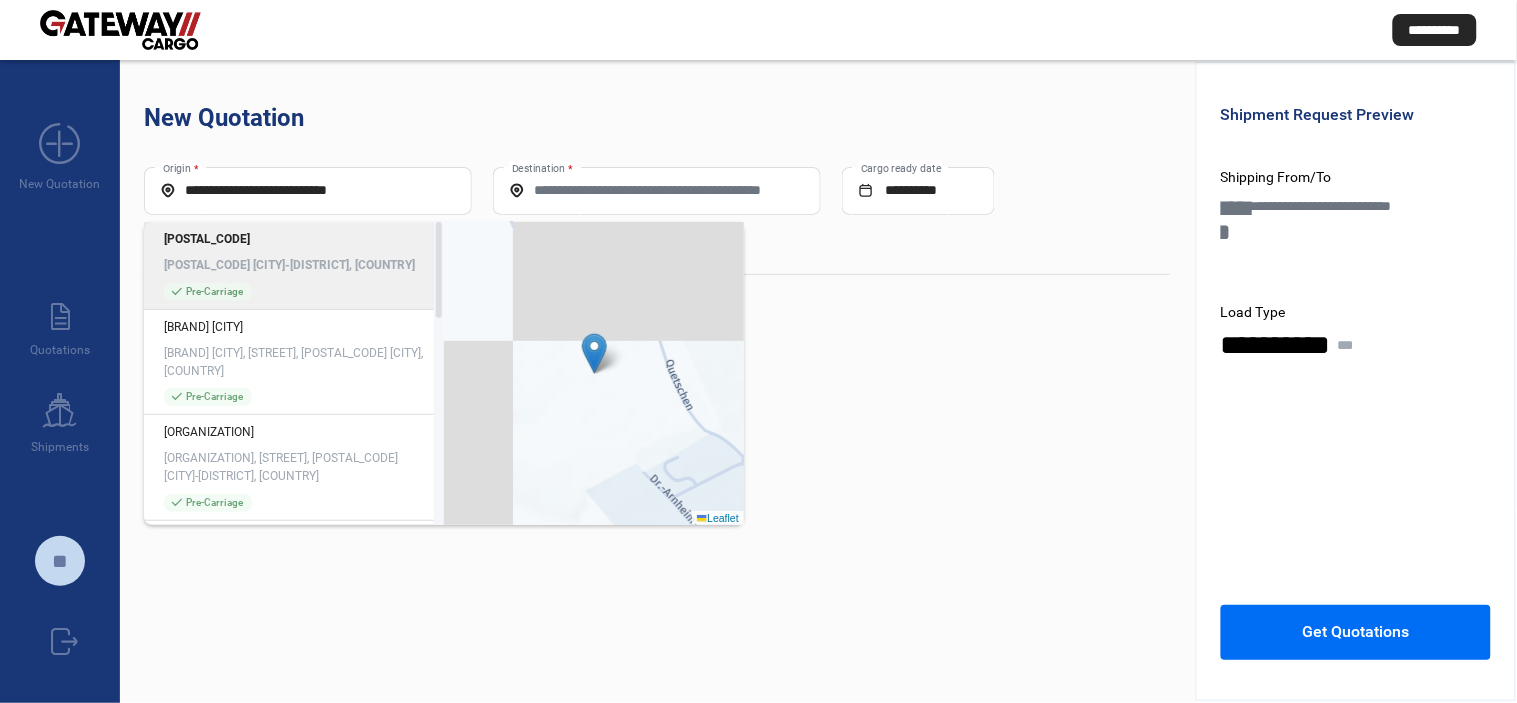 click on "[POSTAL_CODE] [POSTAL_CODE] [CITY]-[DISTRICT], [COUNTRY] check_mark  Pre-Carriage" at bounding box center [294, 266] 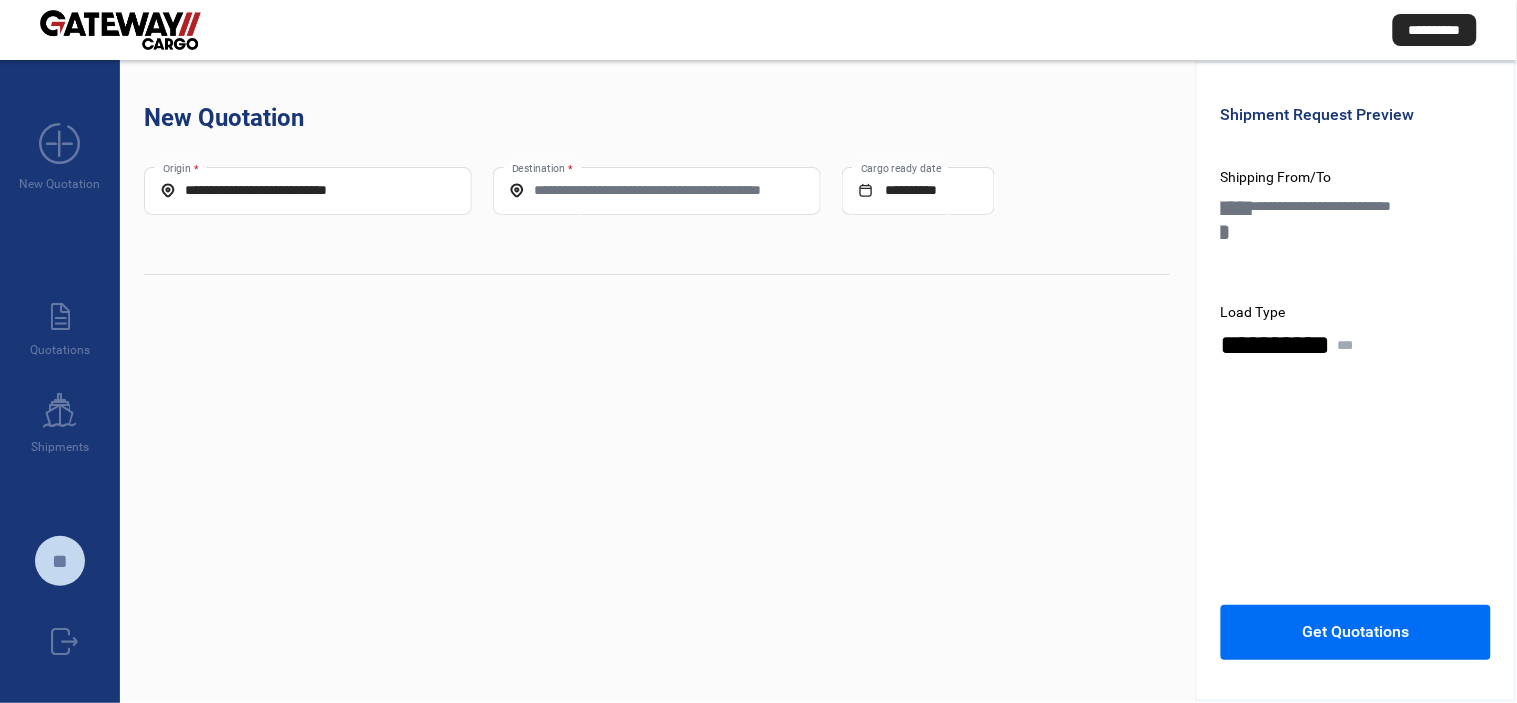 click on "Destination *" at bounding box center [657, 190] 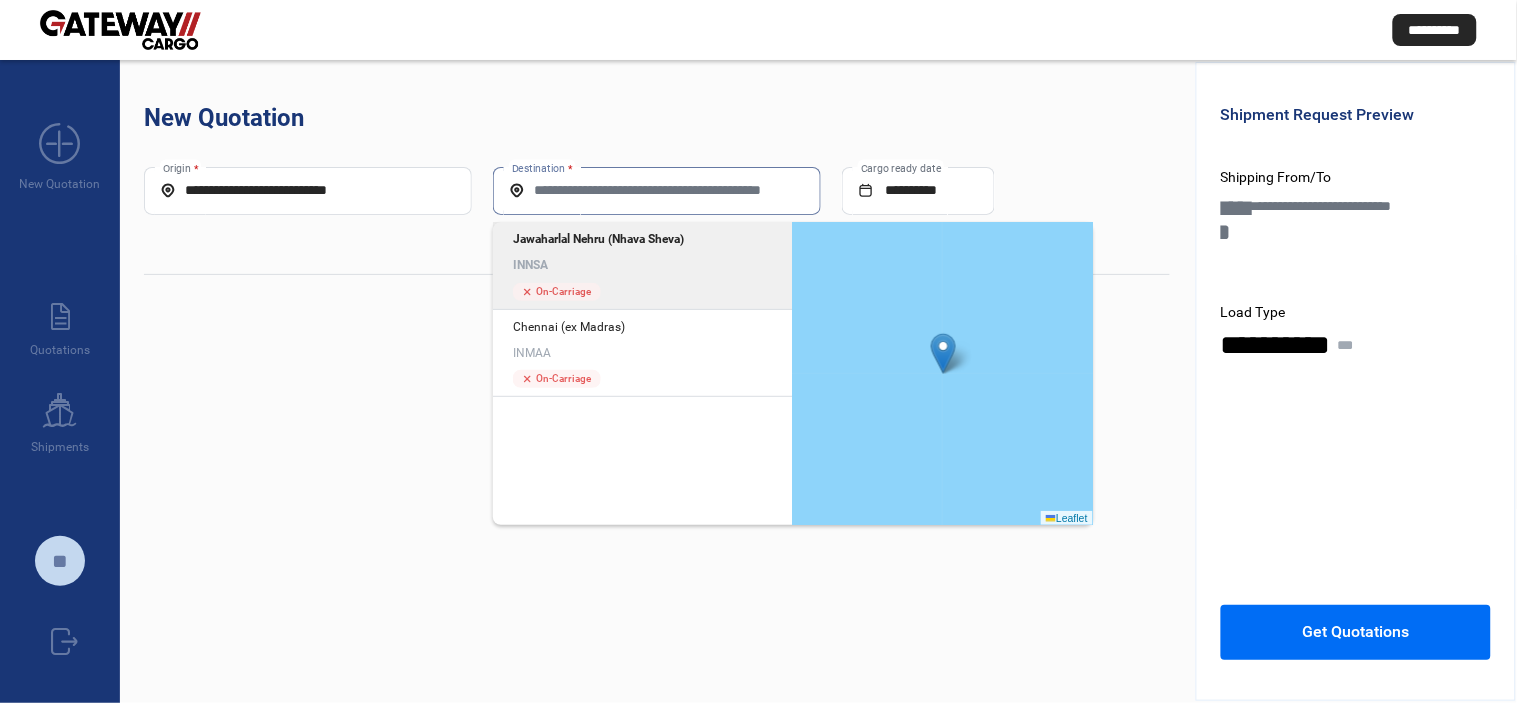 click on "Jawaharlal Nehru (Nhava Sheva)" at bounding box center (643, 239) 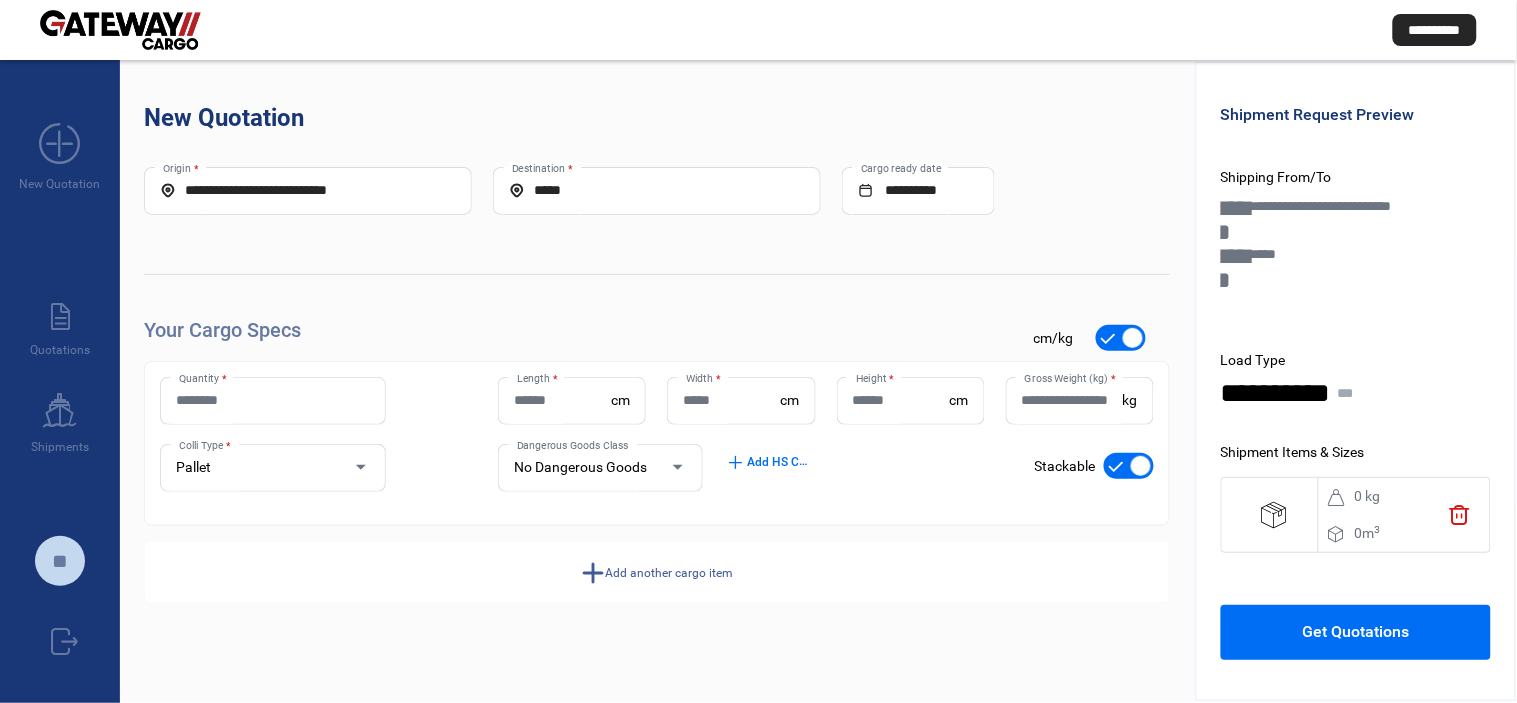 click on "Quantity *" at bounding box center (273, 400) 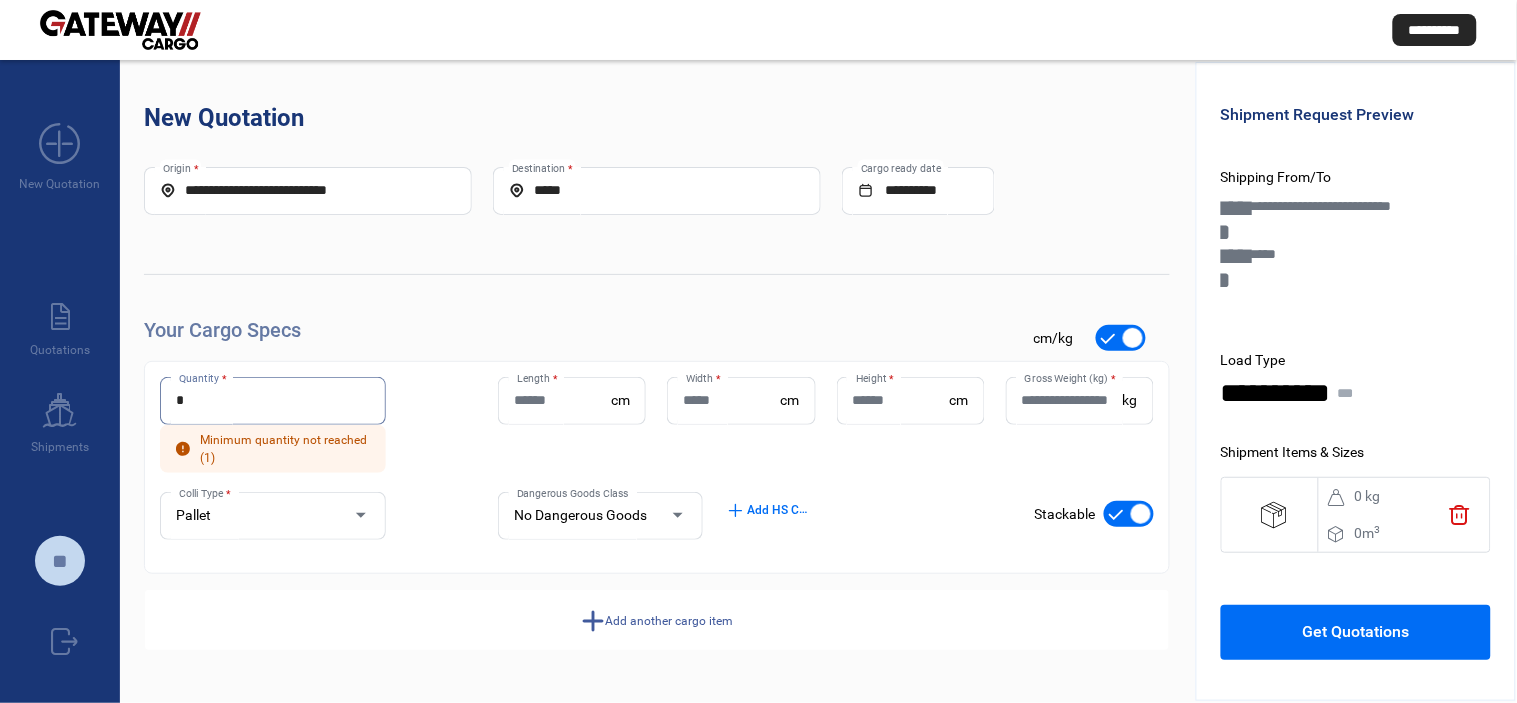 type on "*" 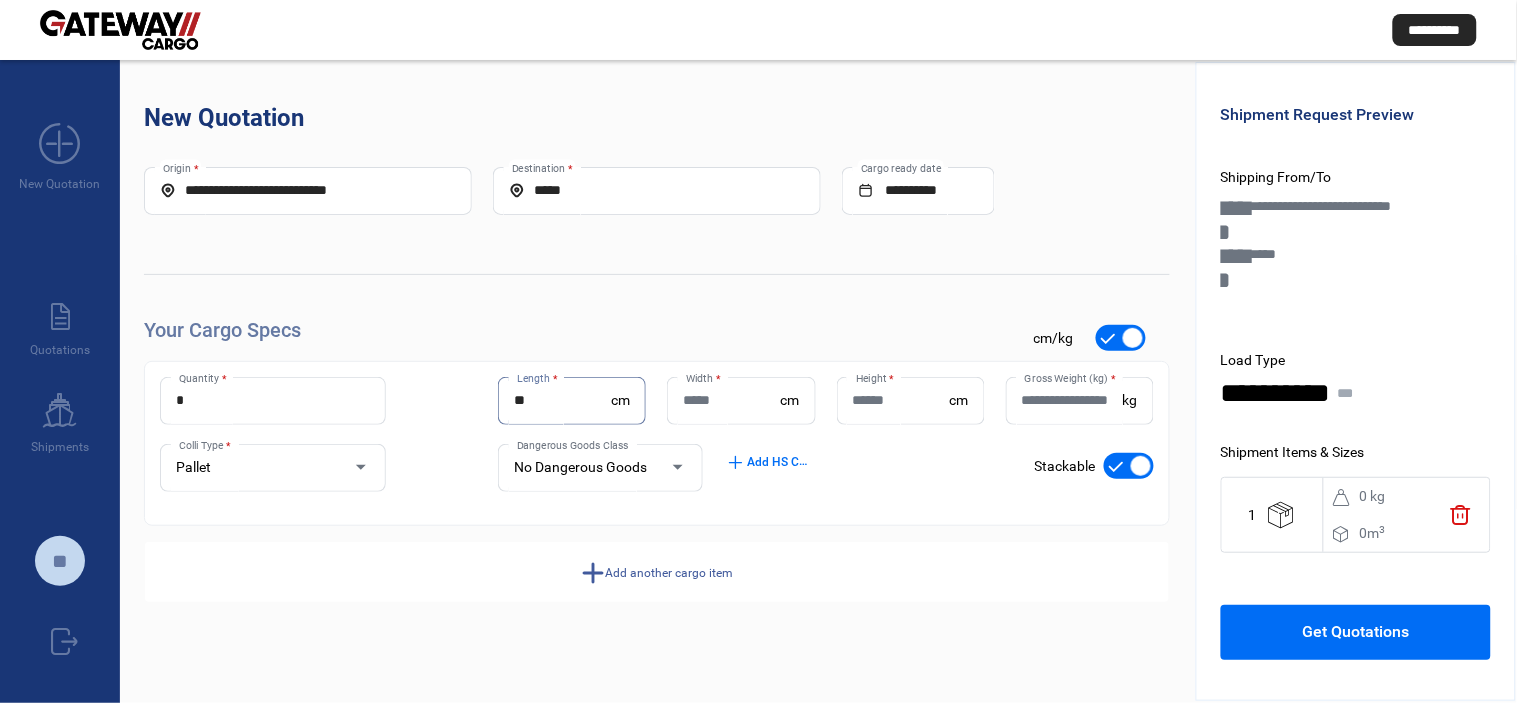 type on "**" 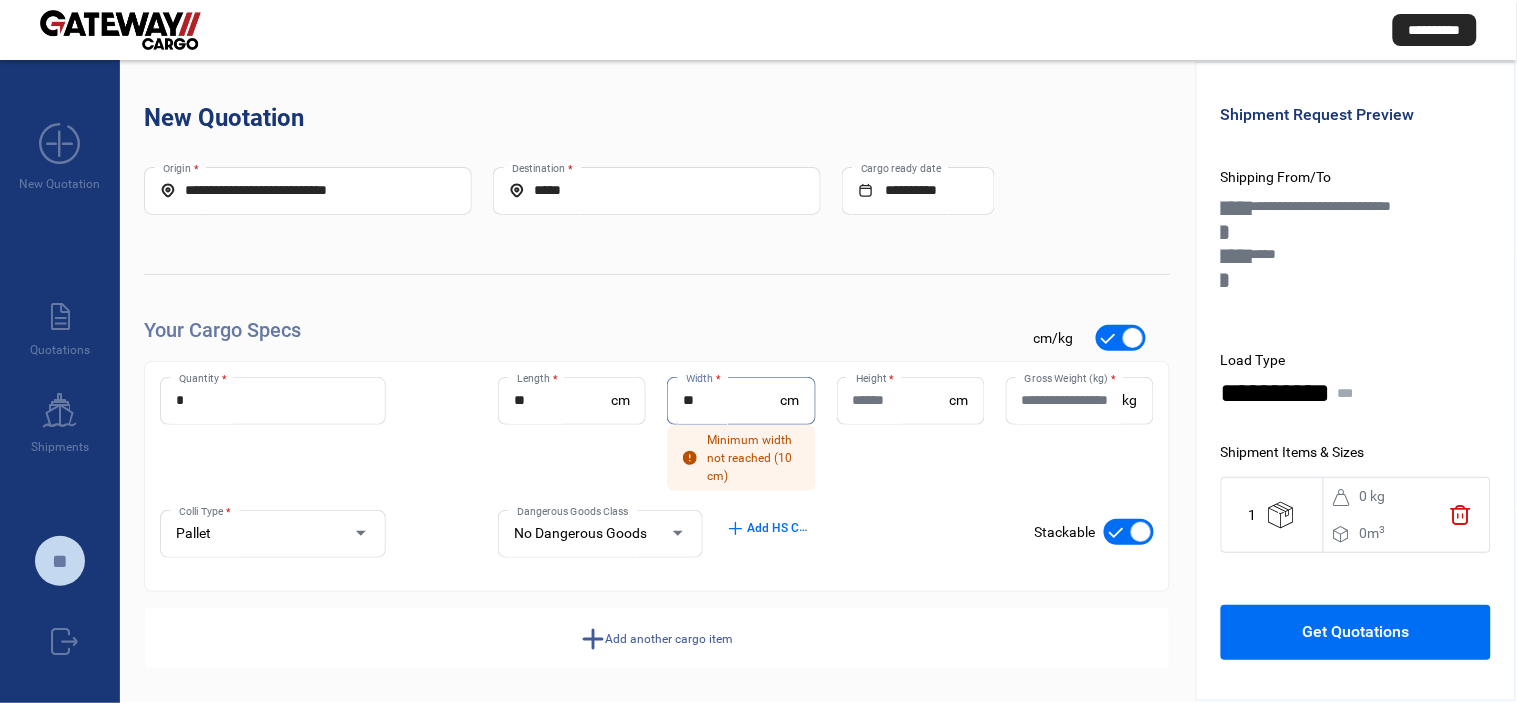 type on "**" 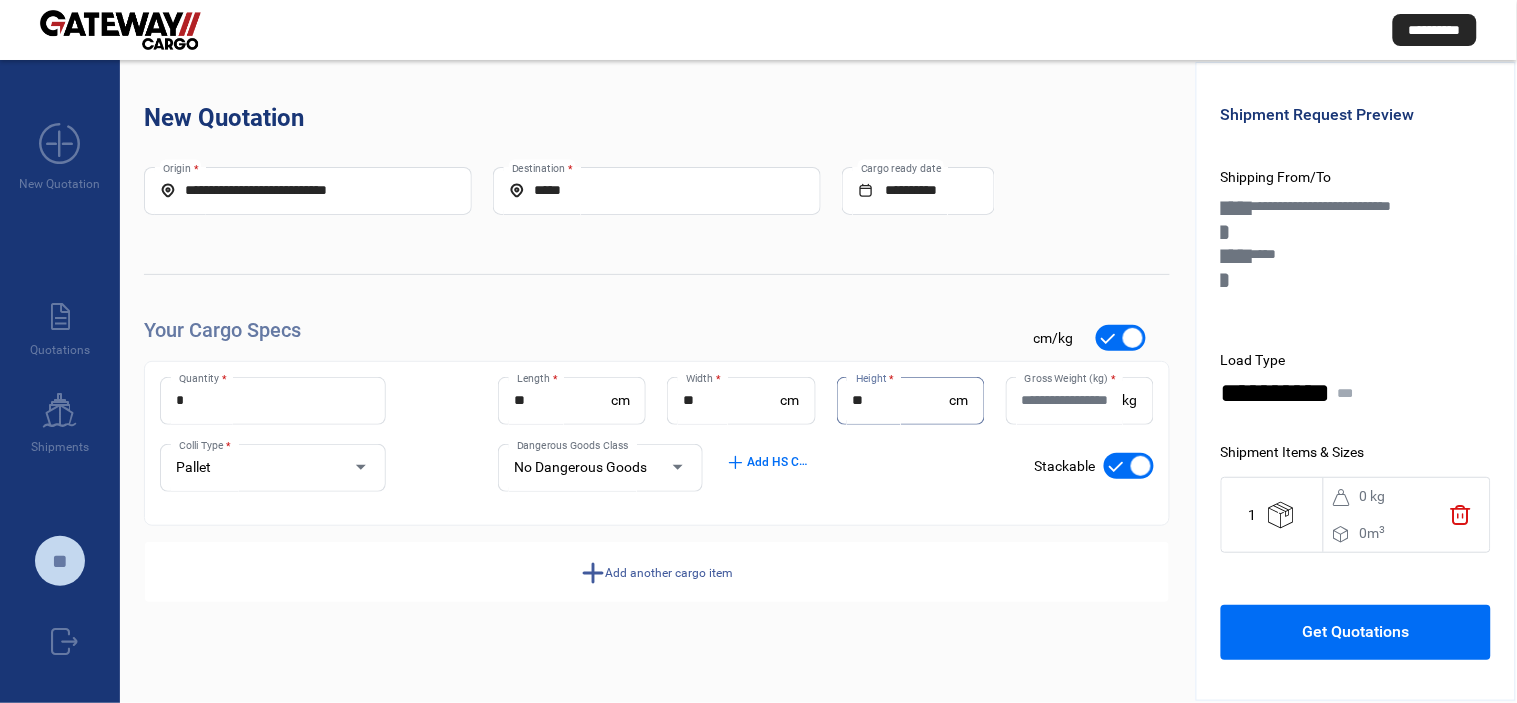 type on "**" 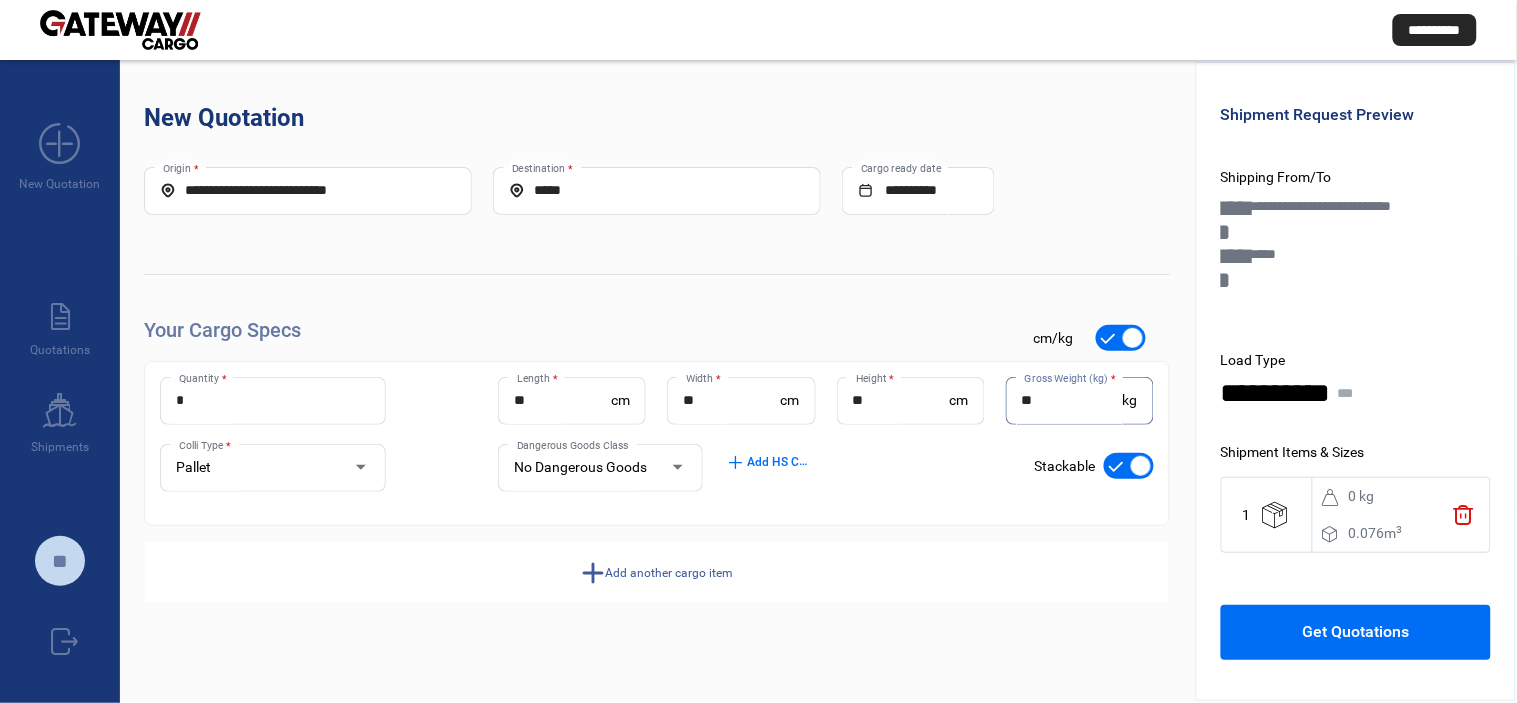 type on "**" 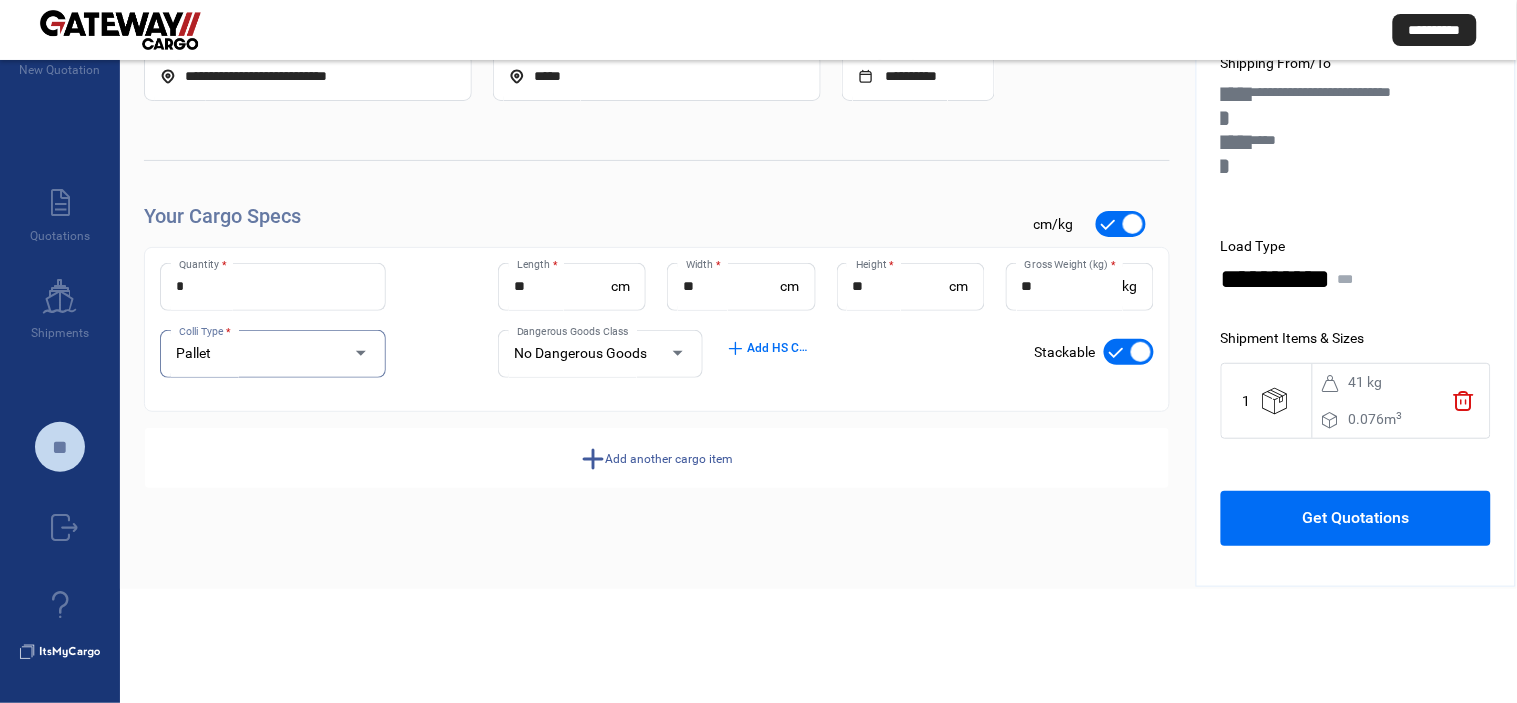 scroll, scrollTop: 115, scrollLeft: 0, axis: vertical 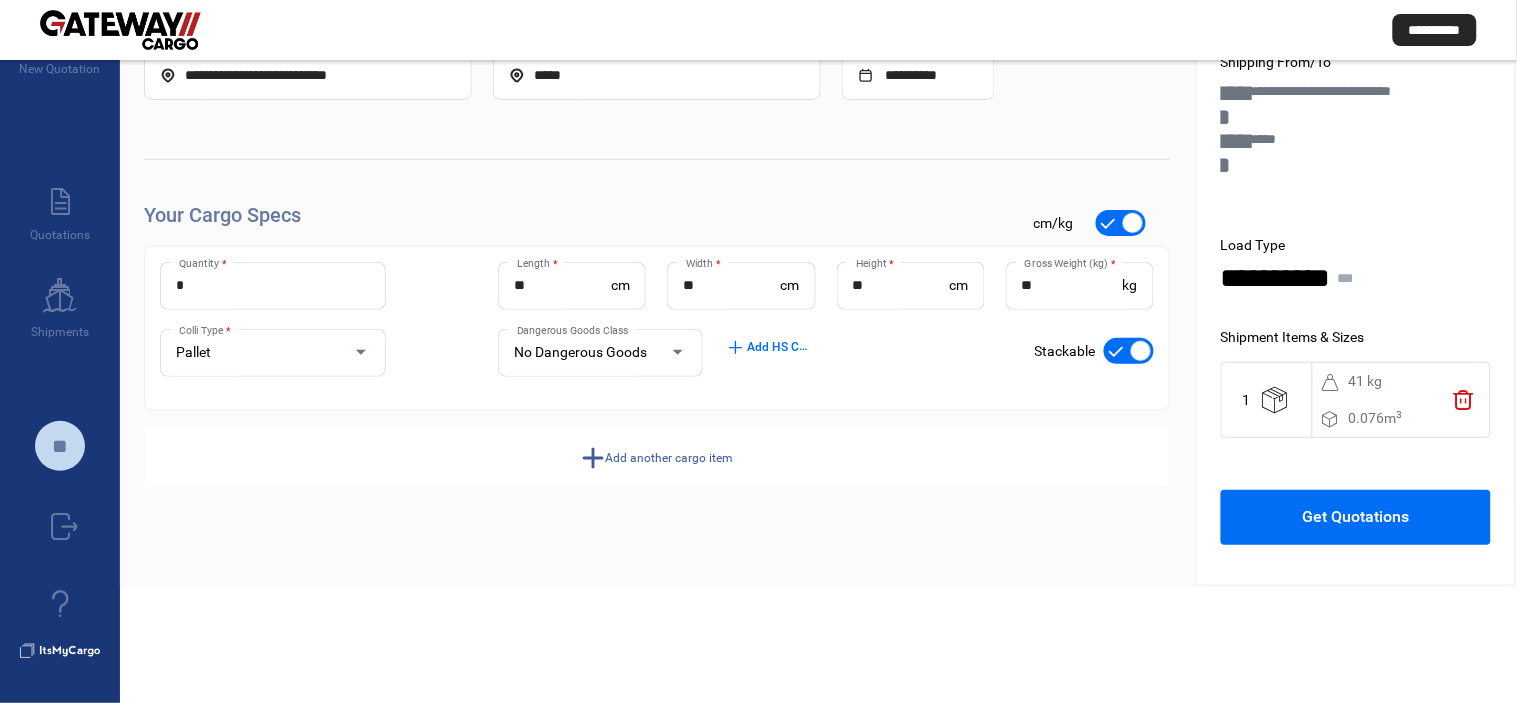 click on "add" at bounding box center [593, 457] 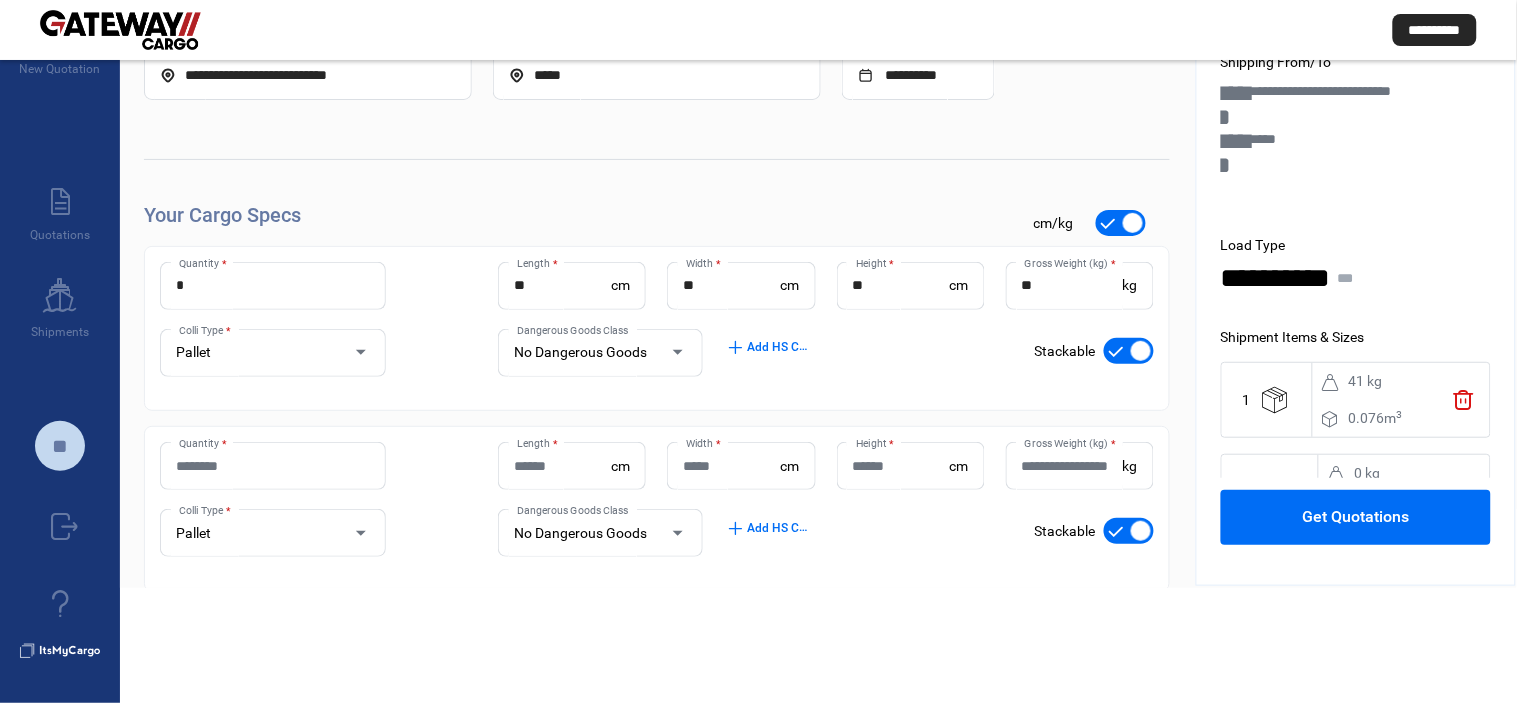 click on "Quantity *" at bounding box center (273, 466) 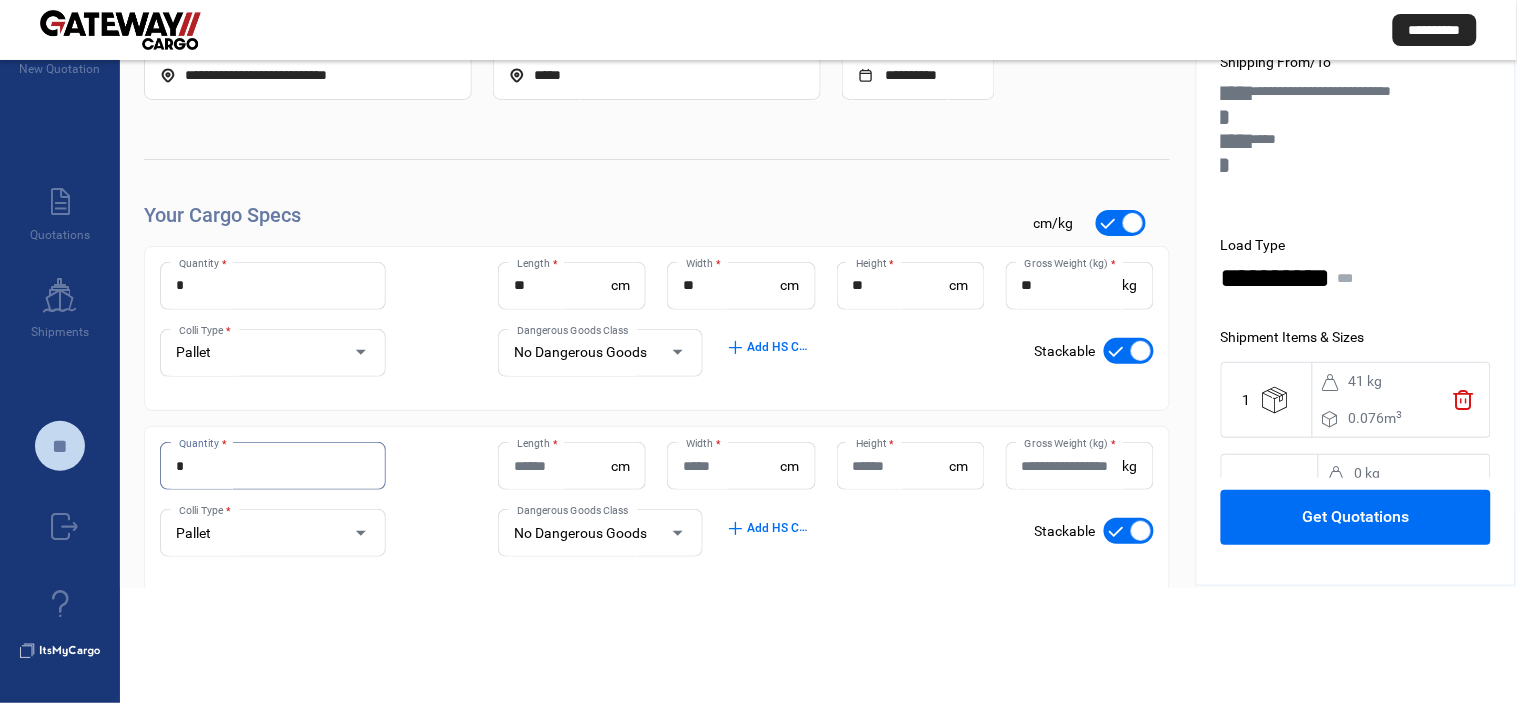 type on "*" 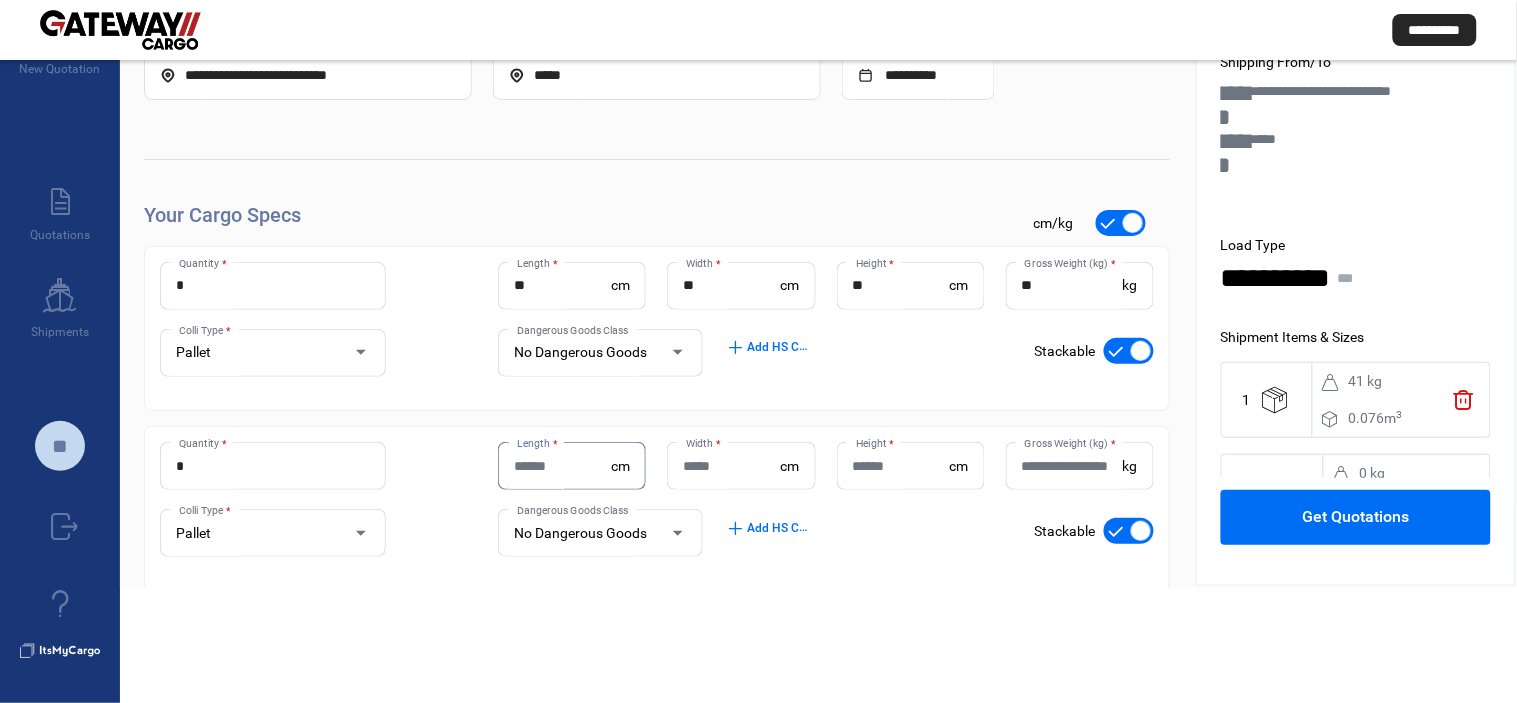 paste on "***" 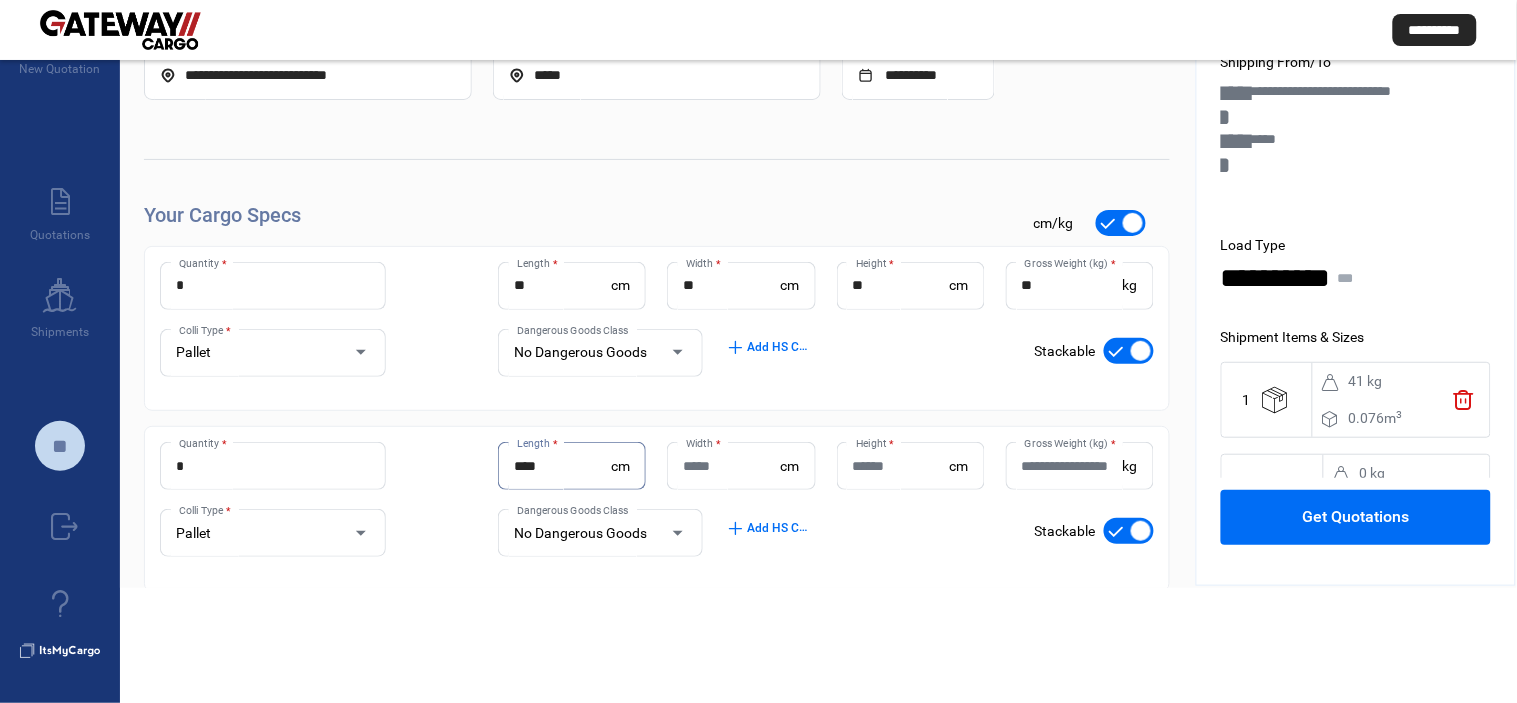 type on "***" 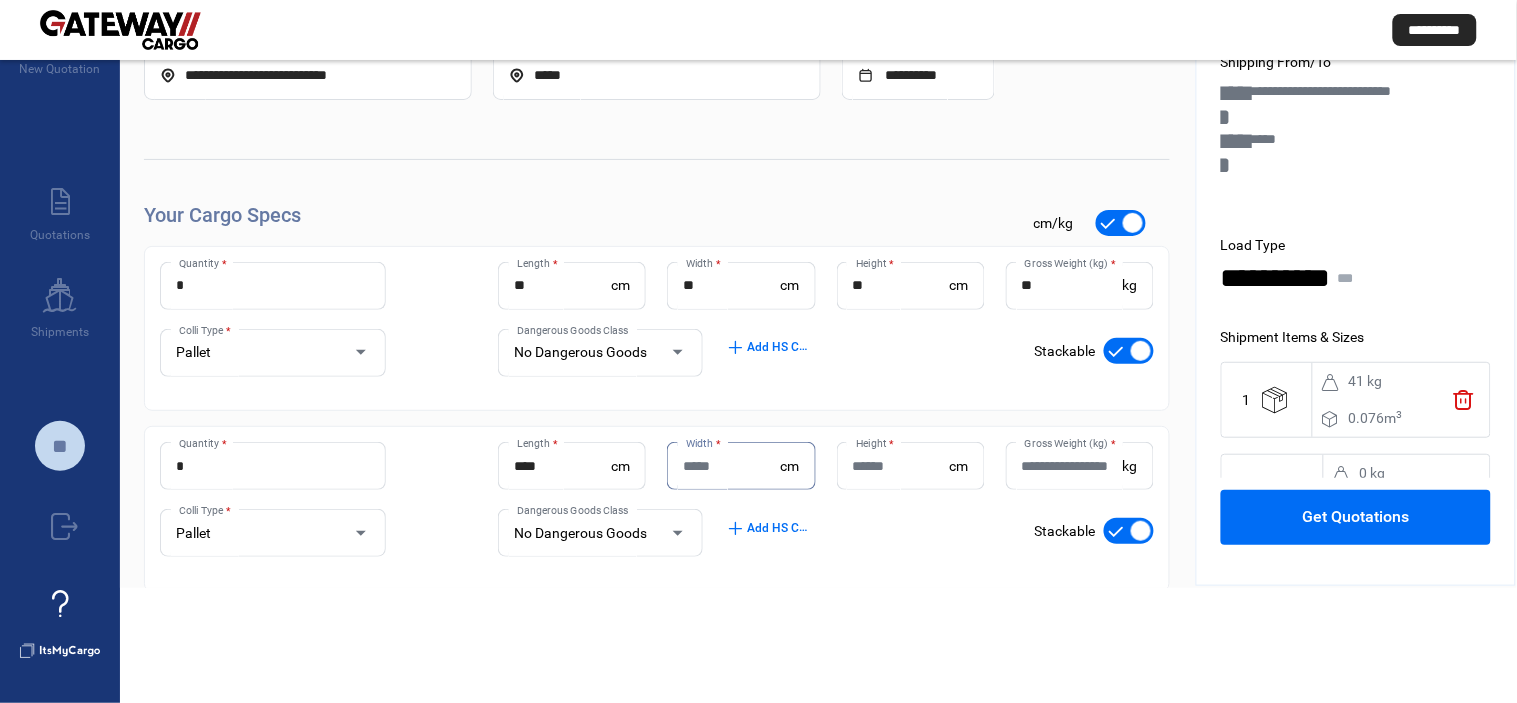 paste on "**" 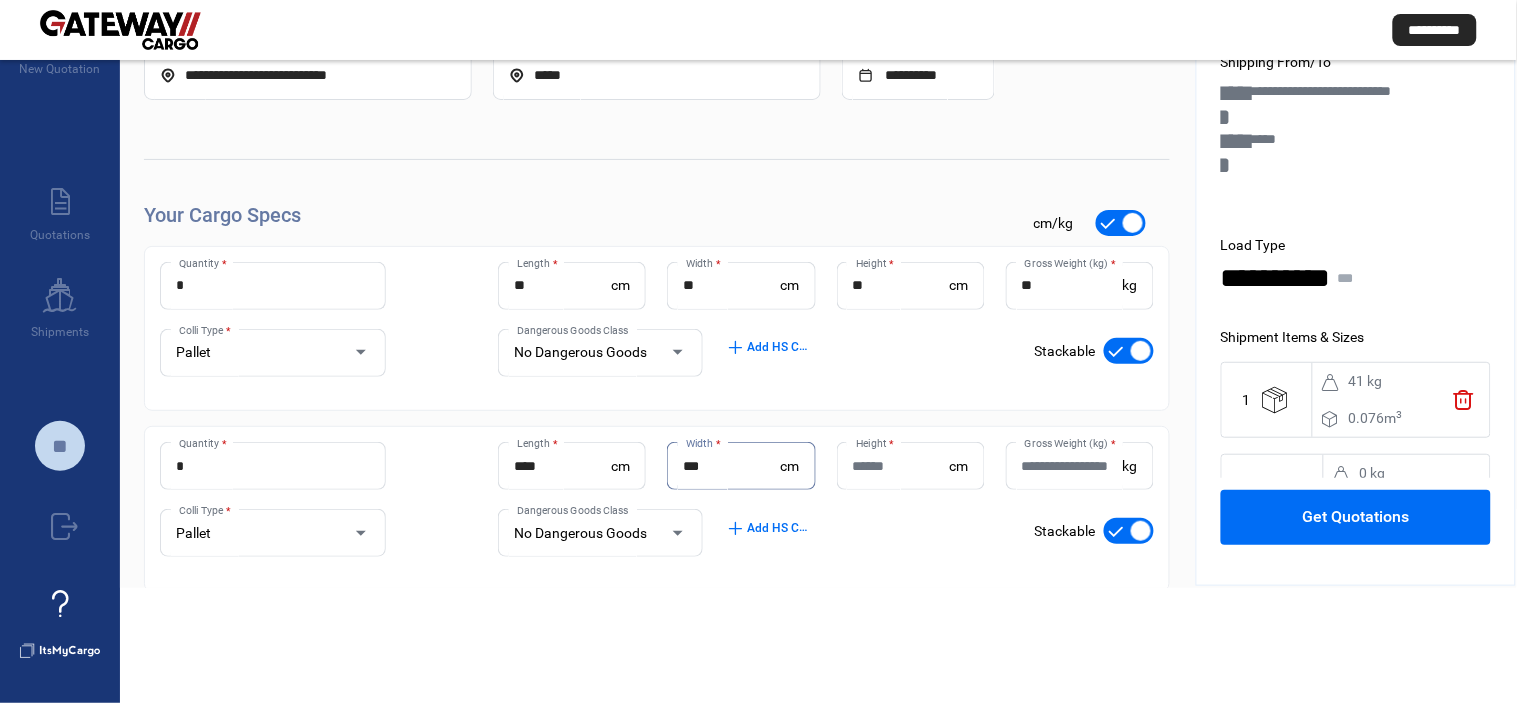 type on "**" 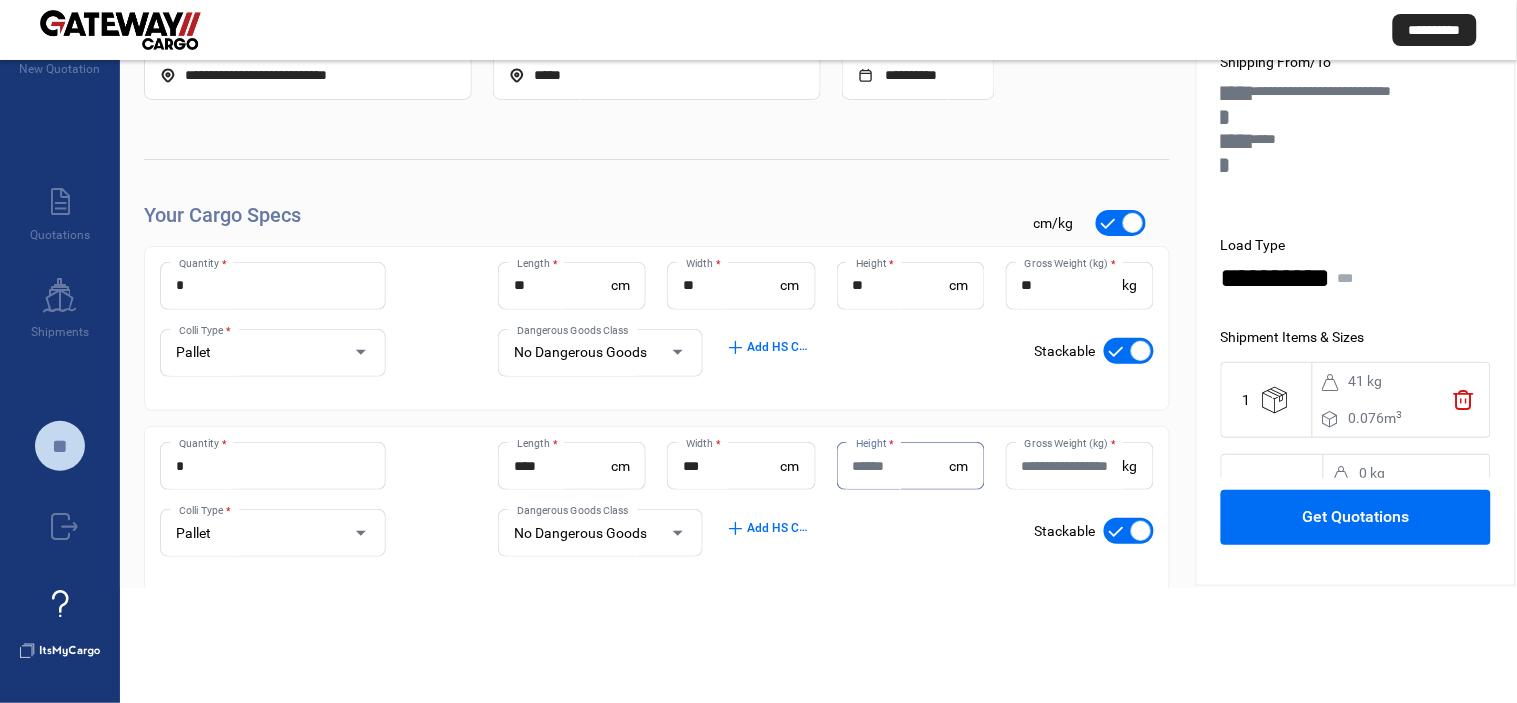 paste on "**" 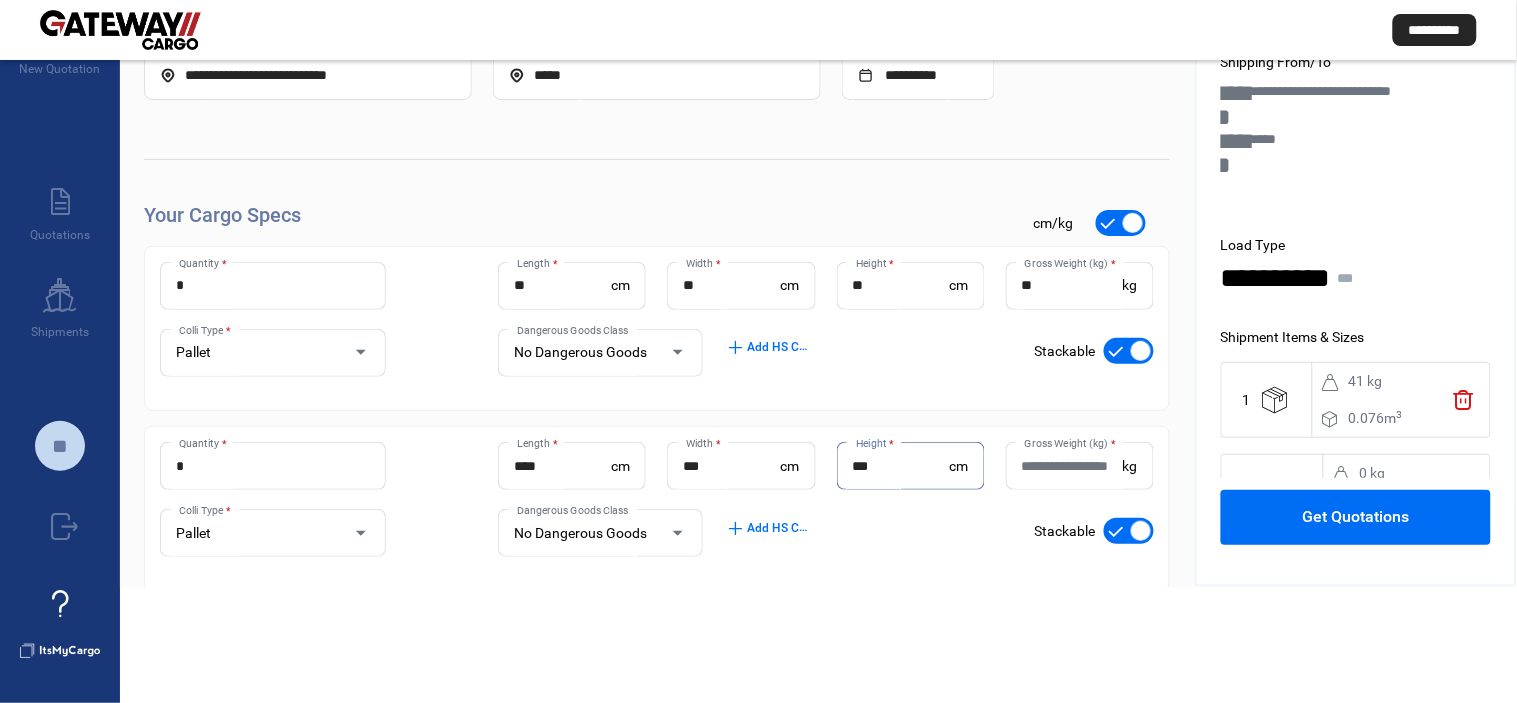 type on "**" 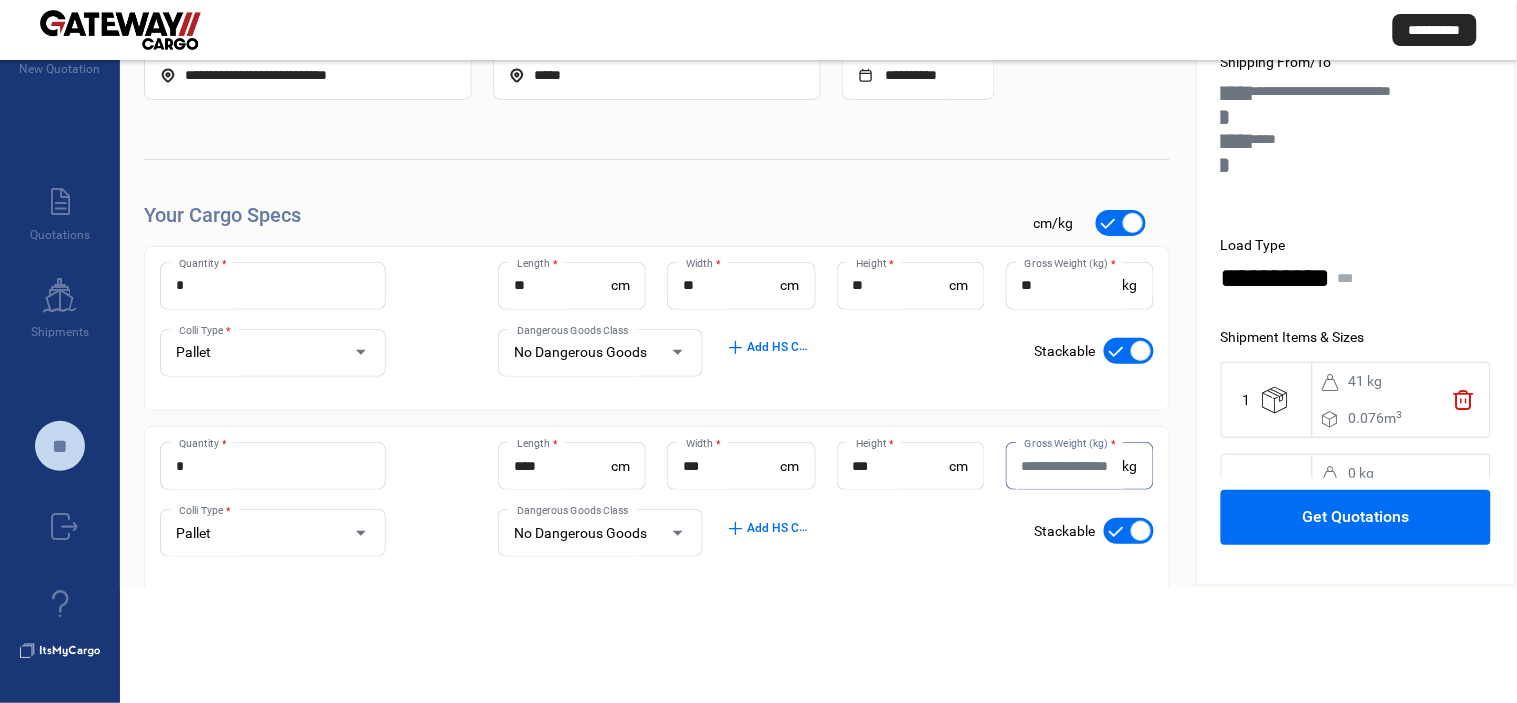 paste on "***" 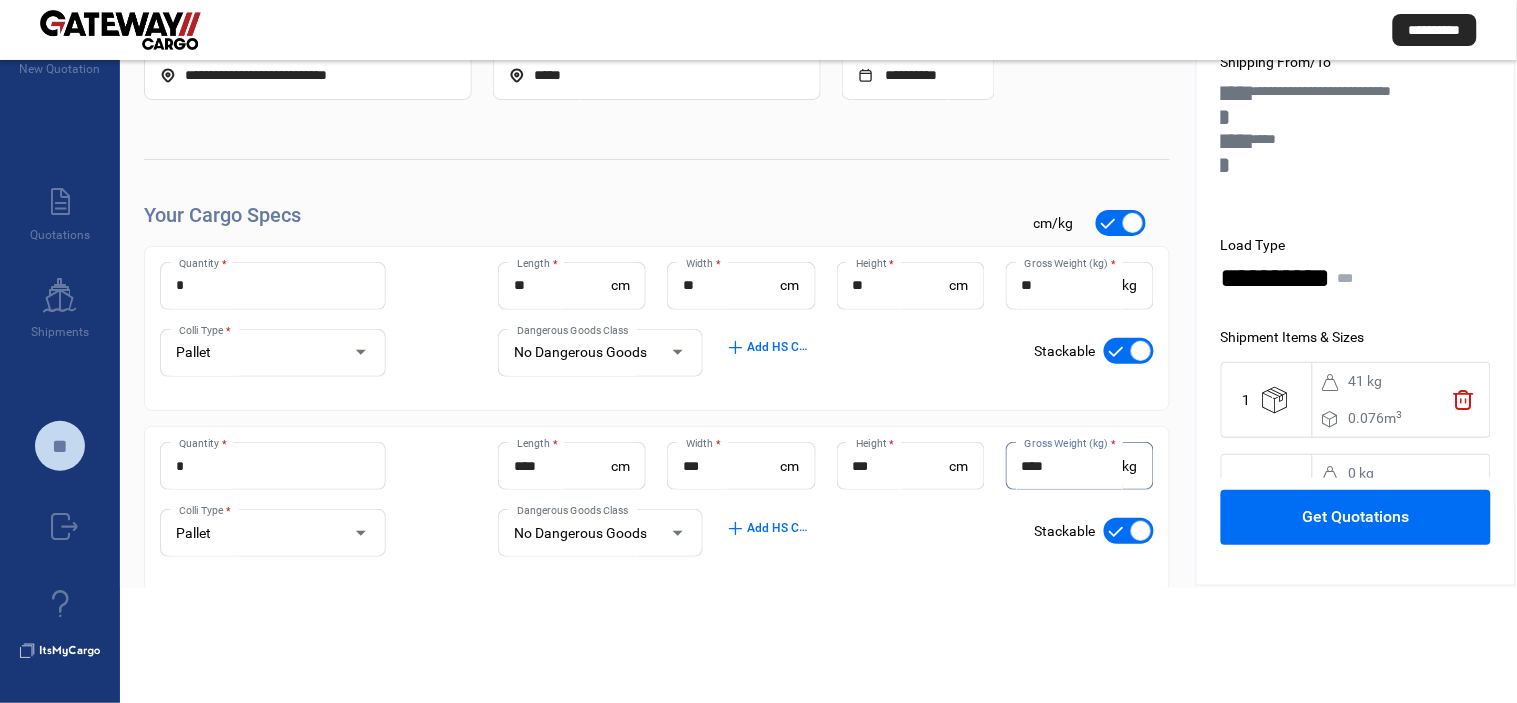 type on "***" 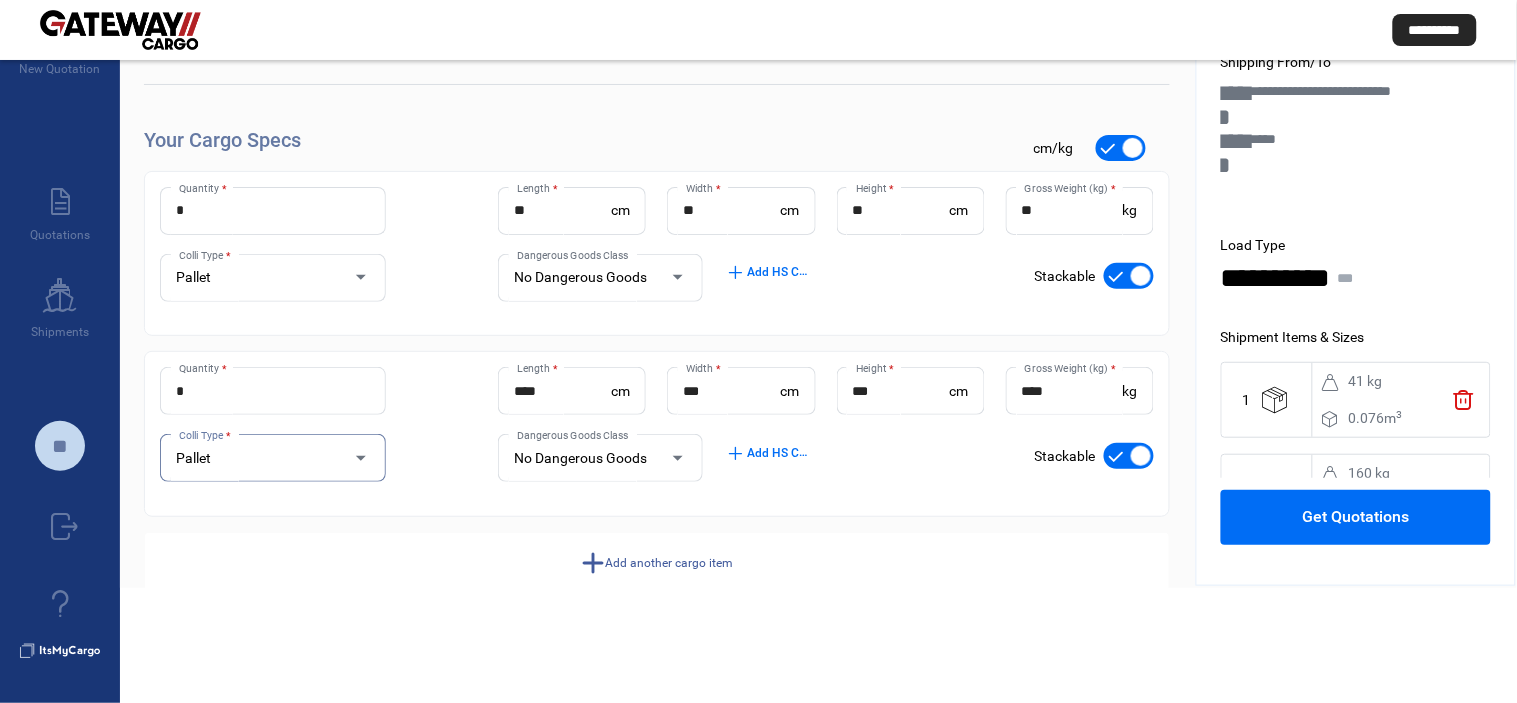 scroll, scrollTop: 111, scrollLeft: 0, axis: vertical 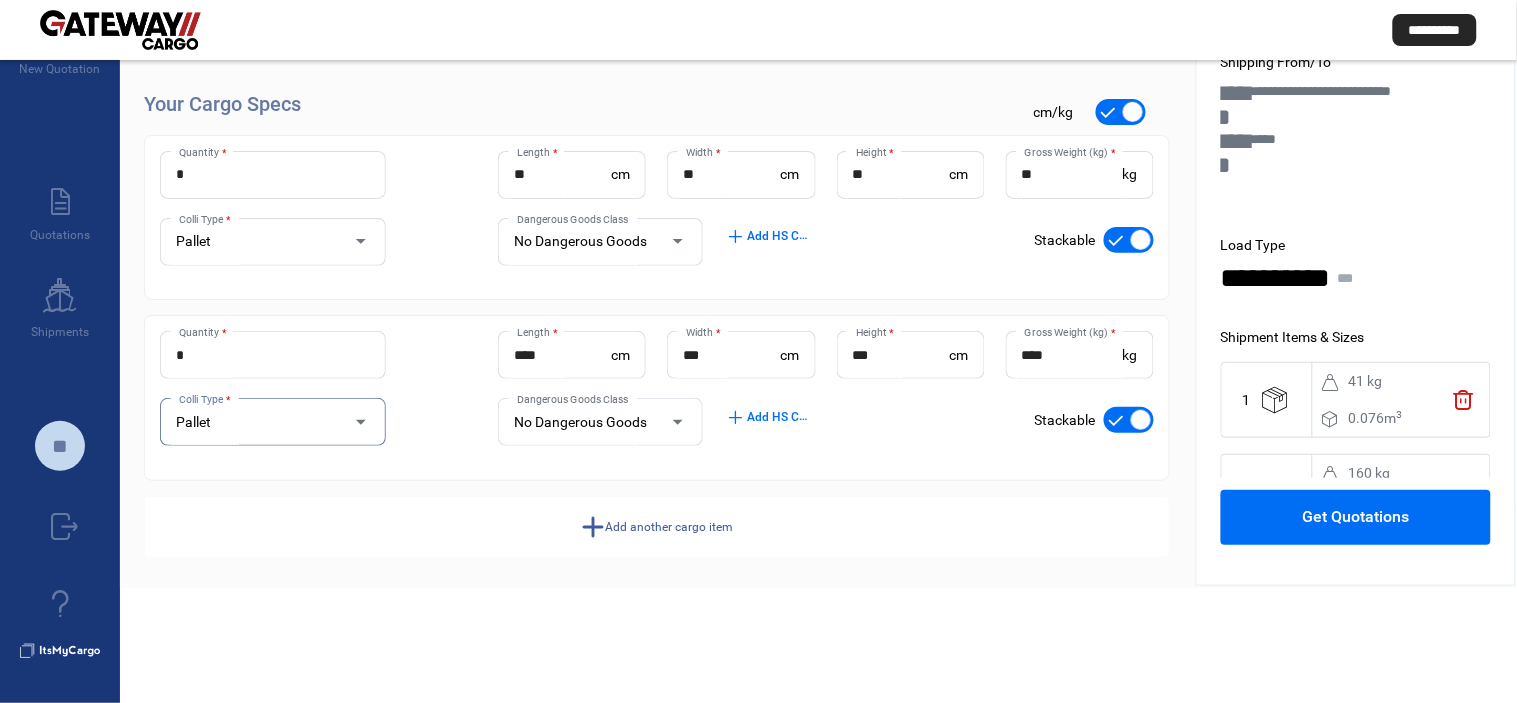 click on "add" at bounding box center [593, 526] 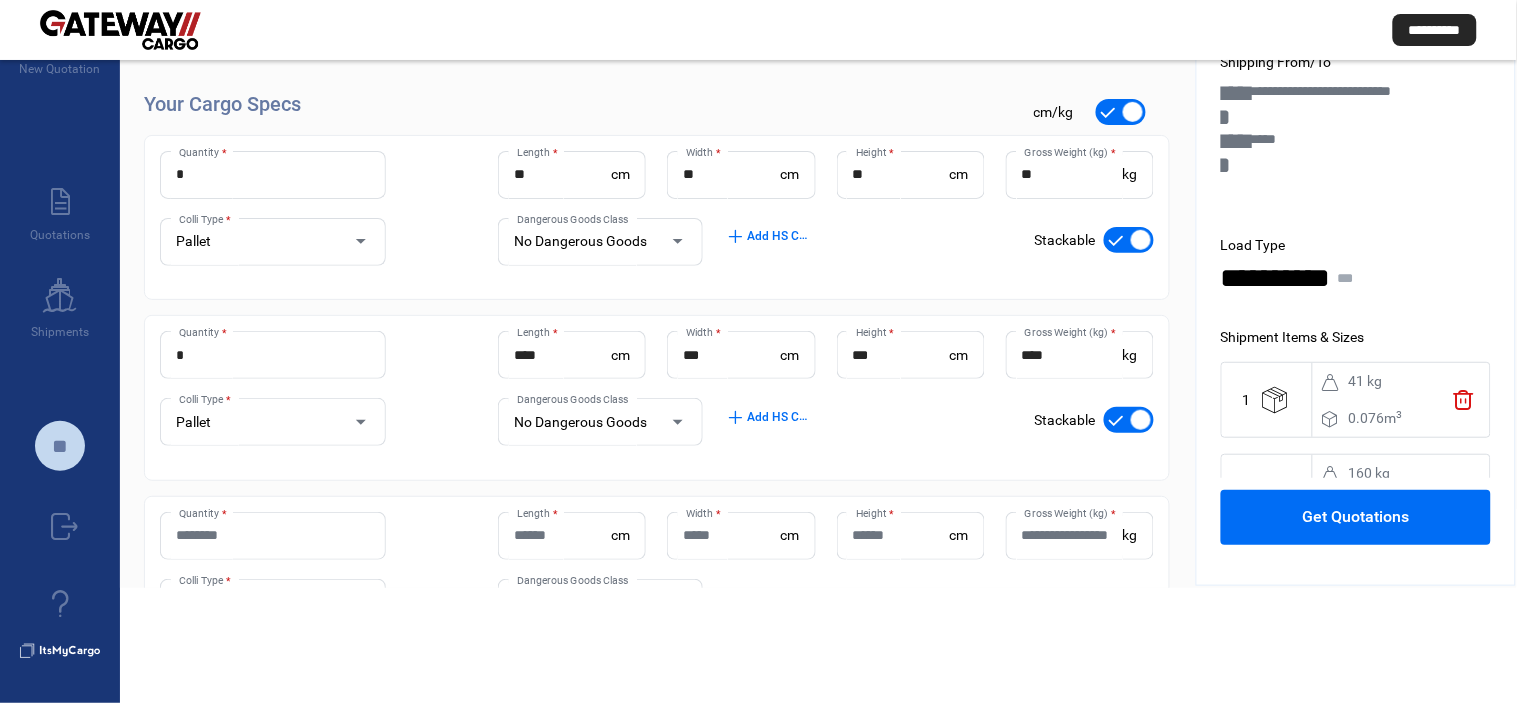 click on "Quantity *" at bounding box center [273, 536] 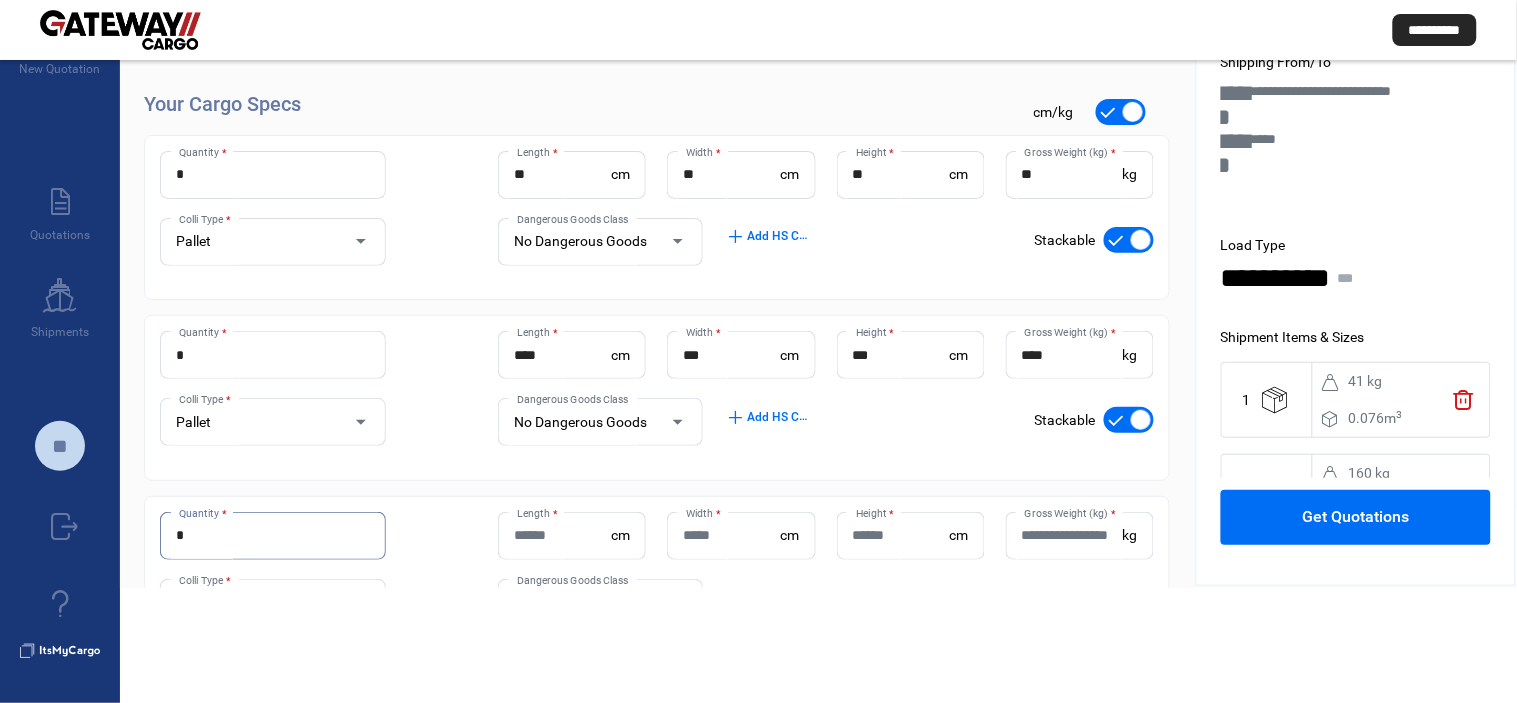 type on "*" 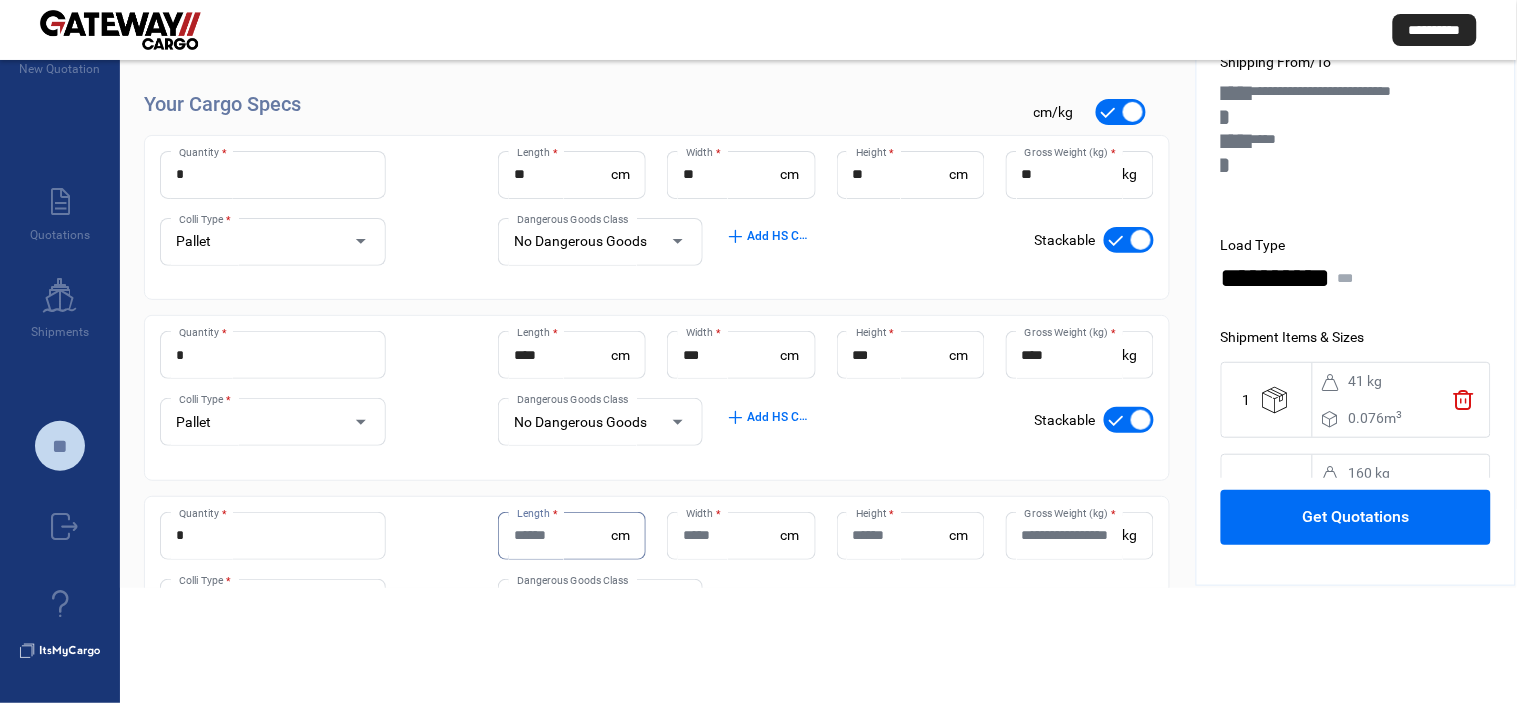 scroll, scrollTop: 161, scrollLeft: 0, axis: vertical 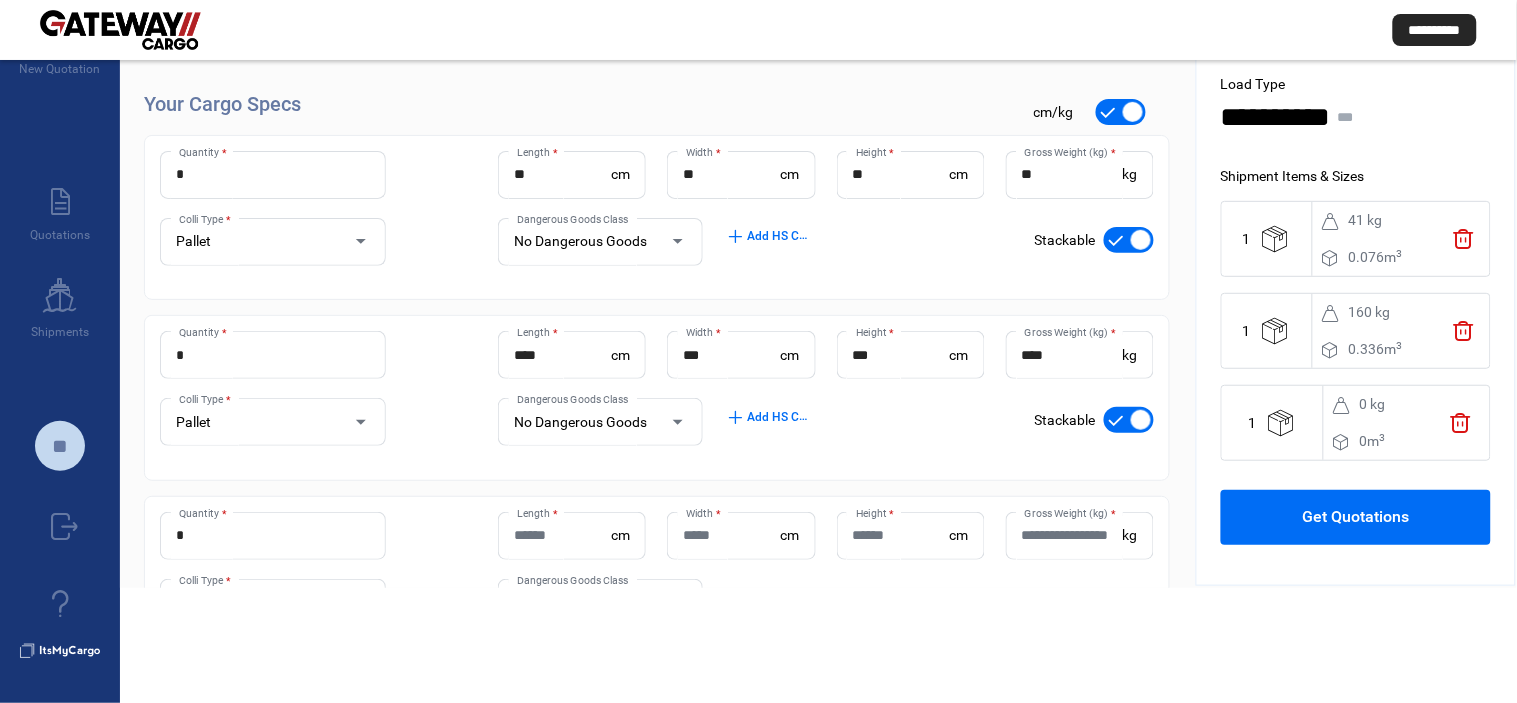 click on "trash" at bounding box center (1463, 238) 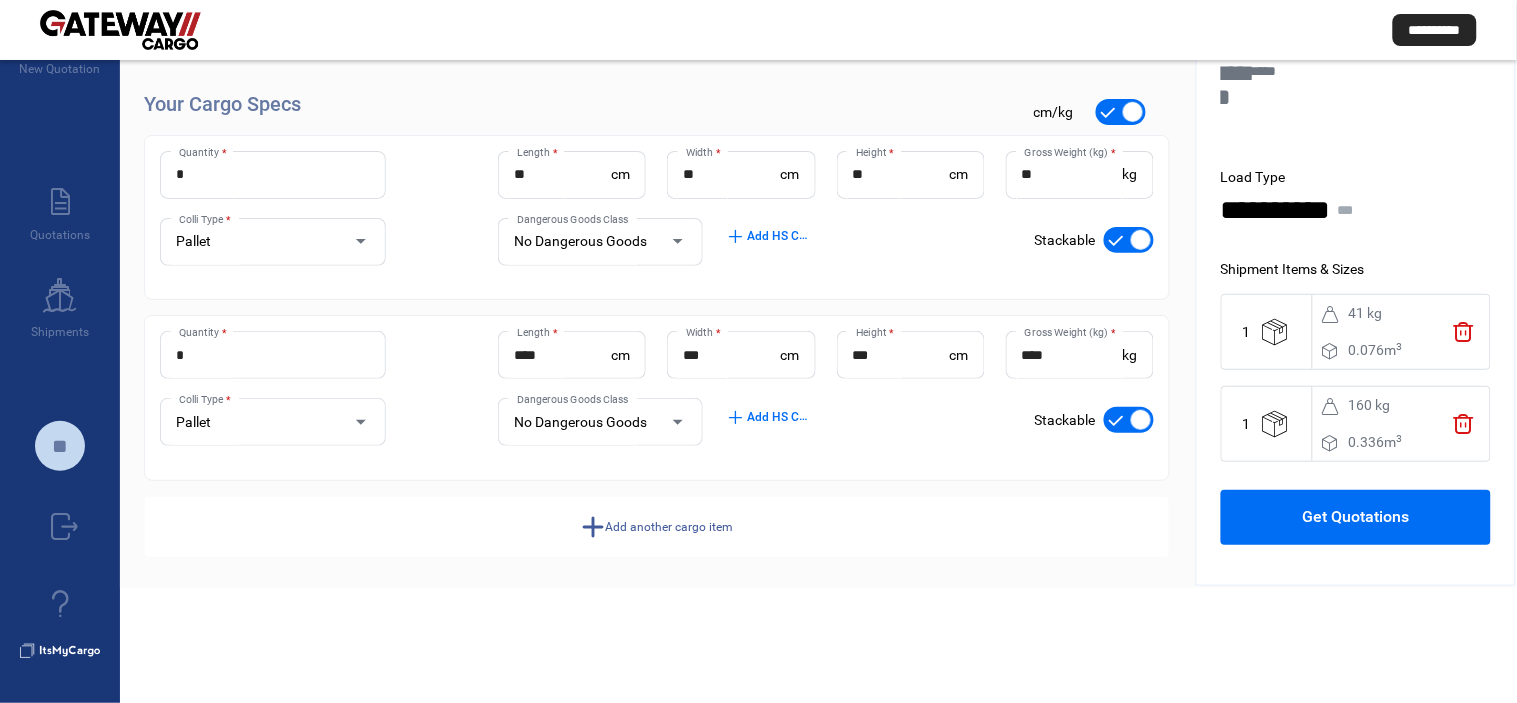 click on "***" at bounding box center (1072, 355) 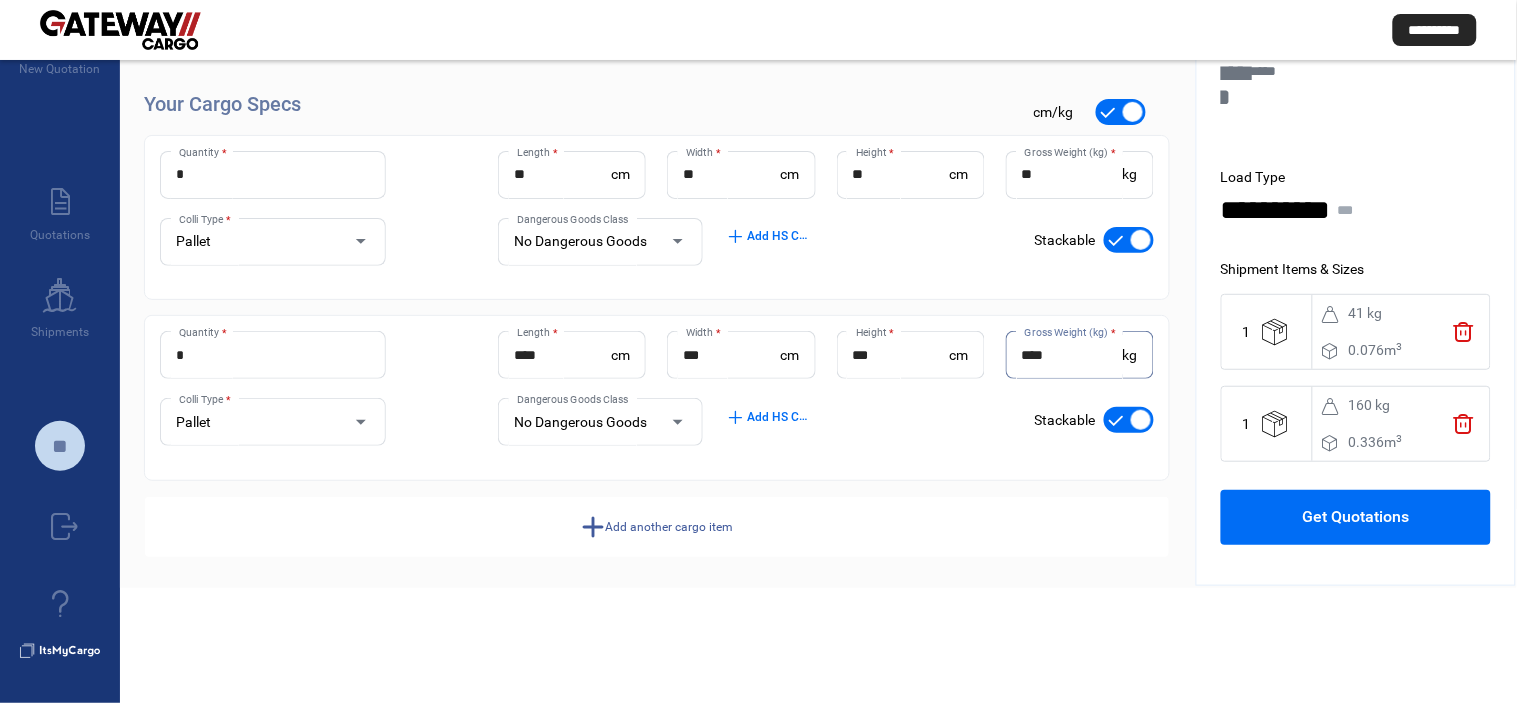 click on "***" at bounding box center (1072, 355) 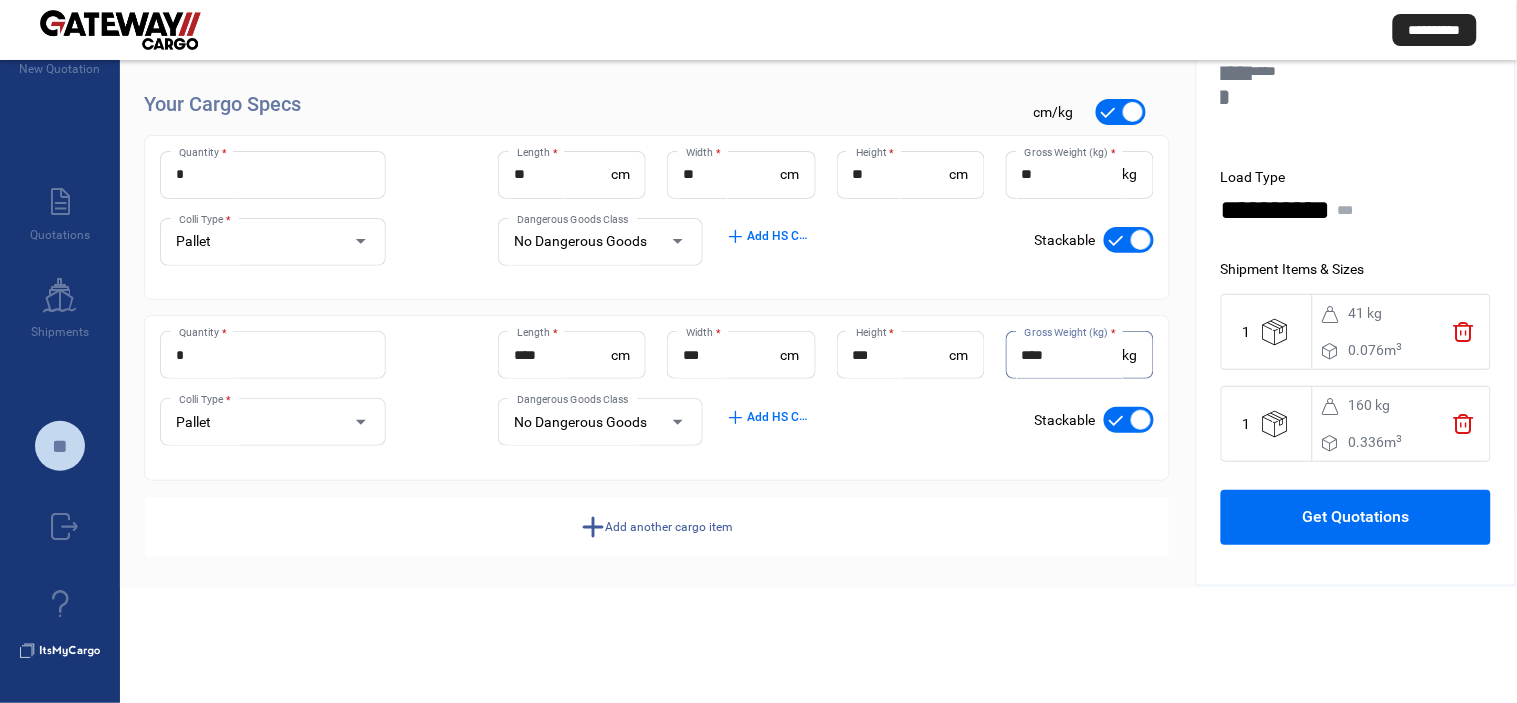 click on "***" at bounding box center [1072, 355] 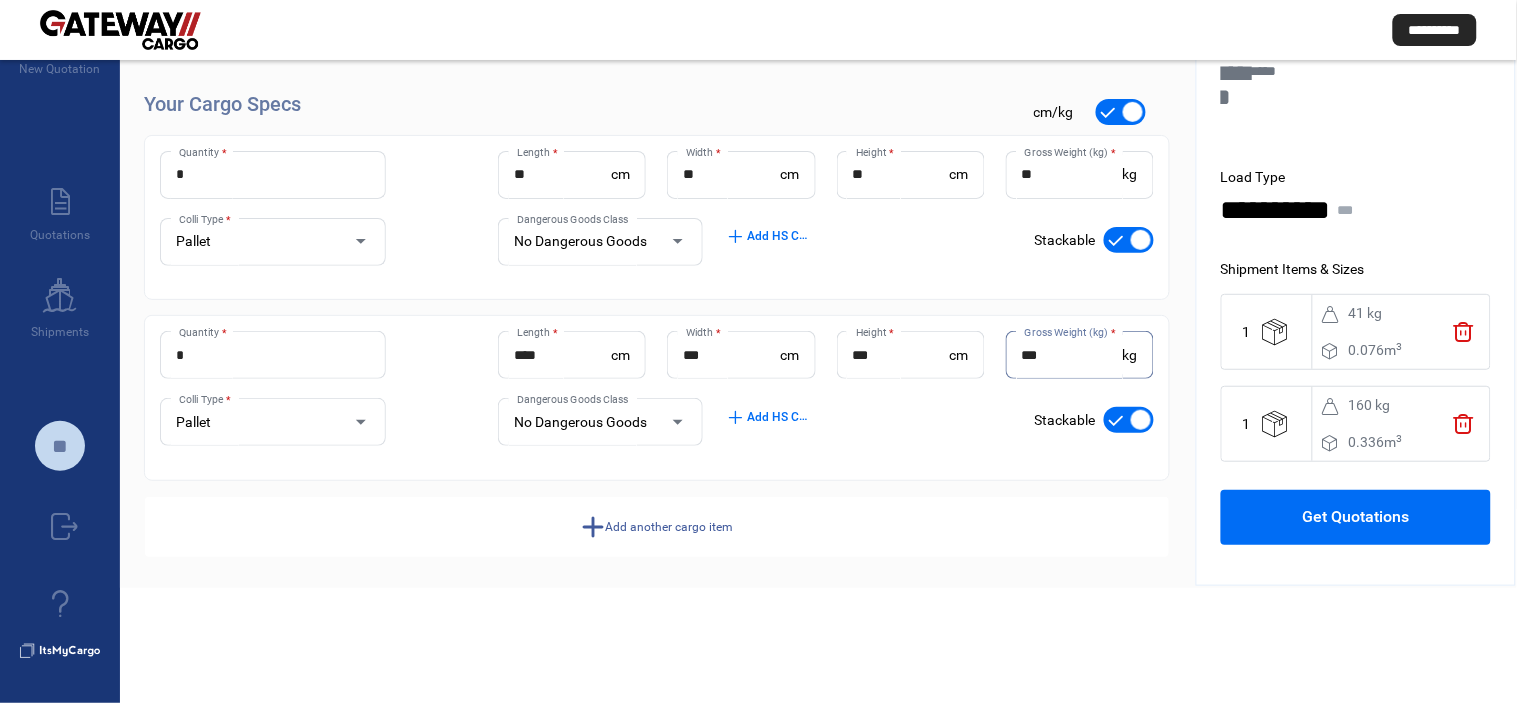 type on "***" 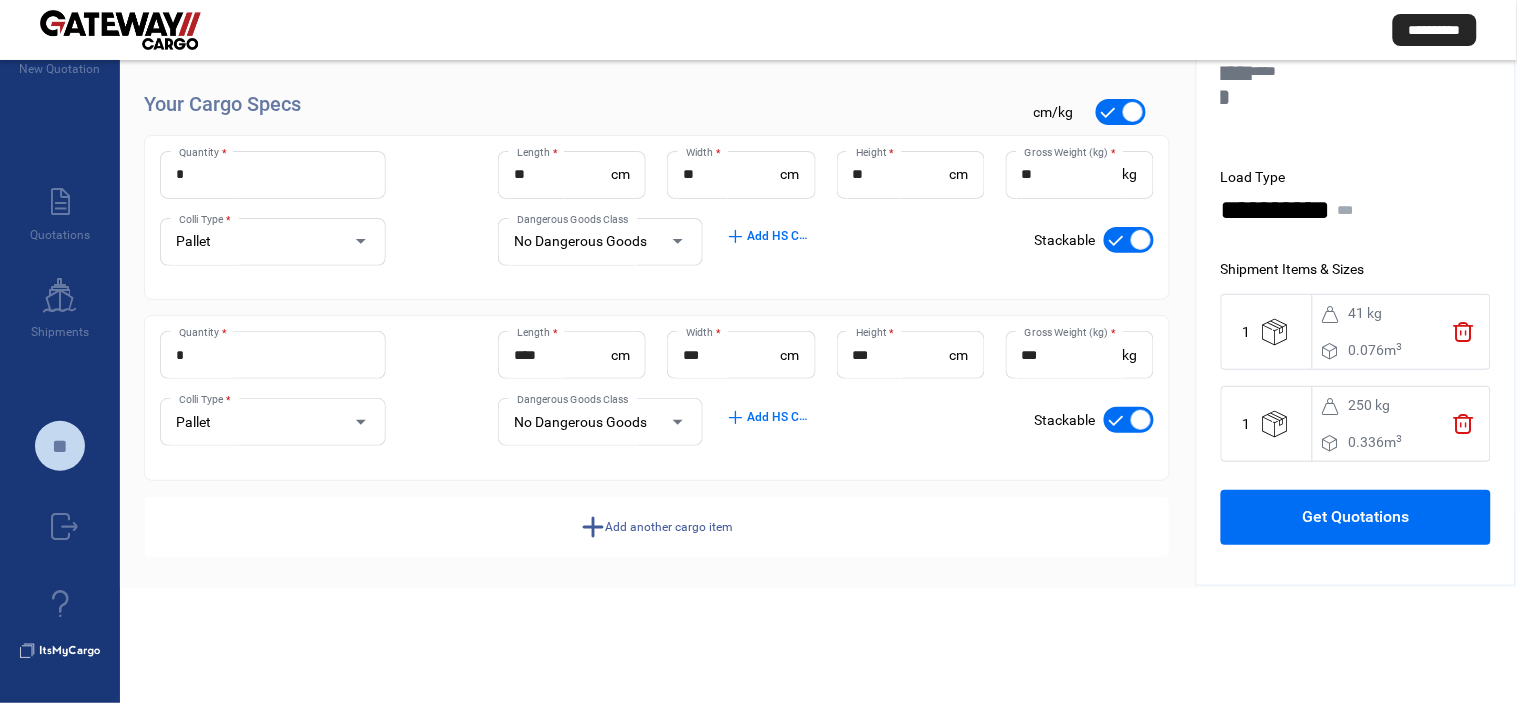 type 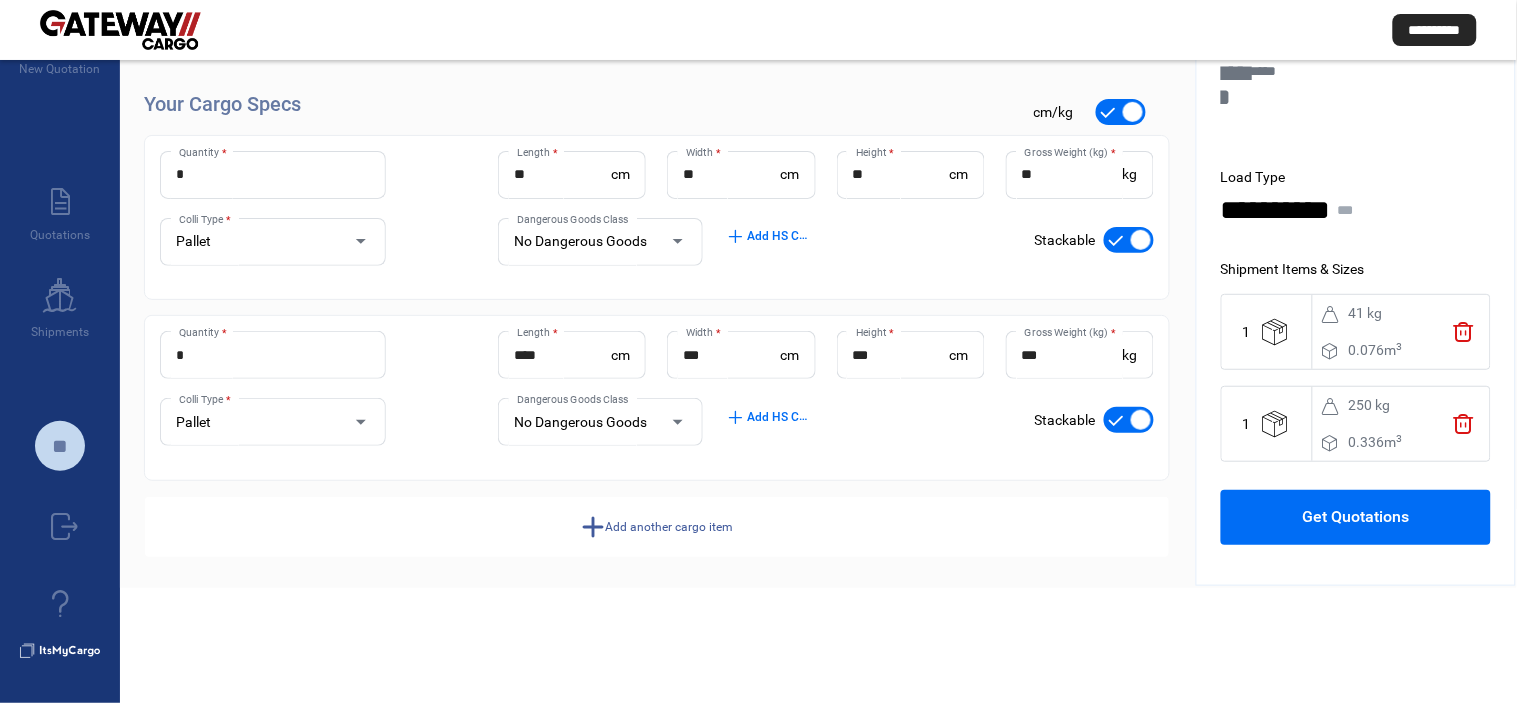 click on "*" at bounding box center (273, 355) 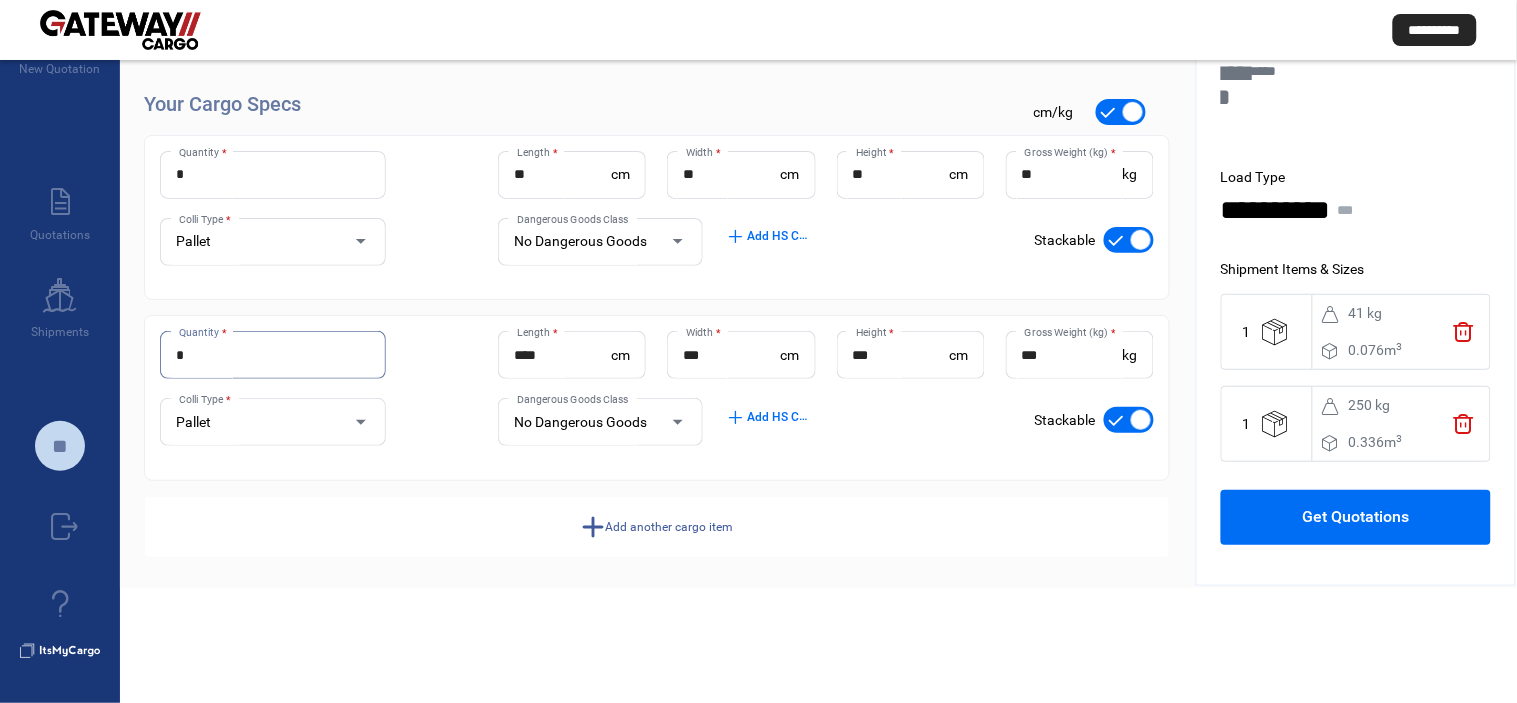 type on "*" 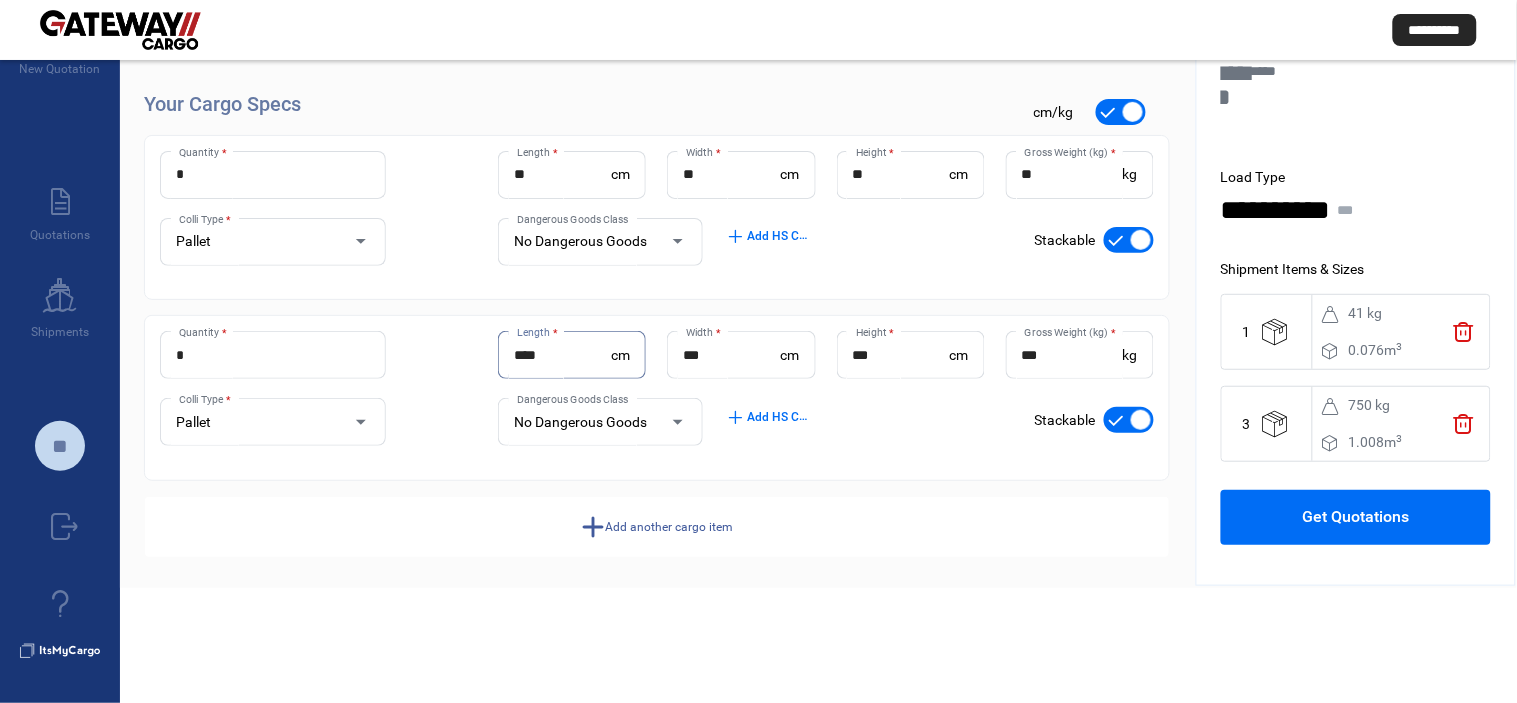 click on "Get Quotations" at bounding box center (1355, 517) 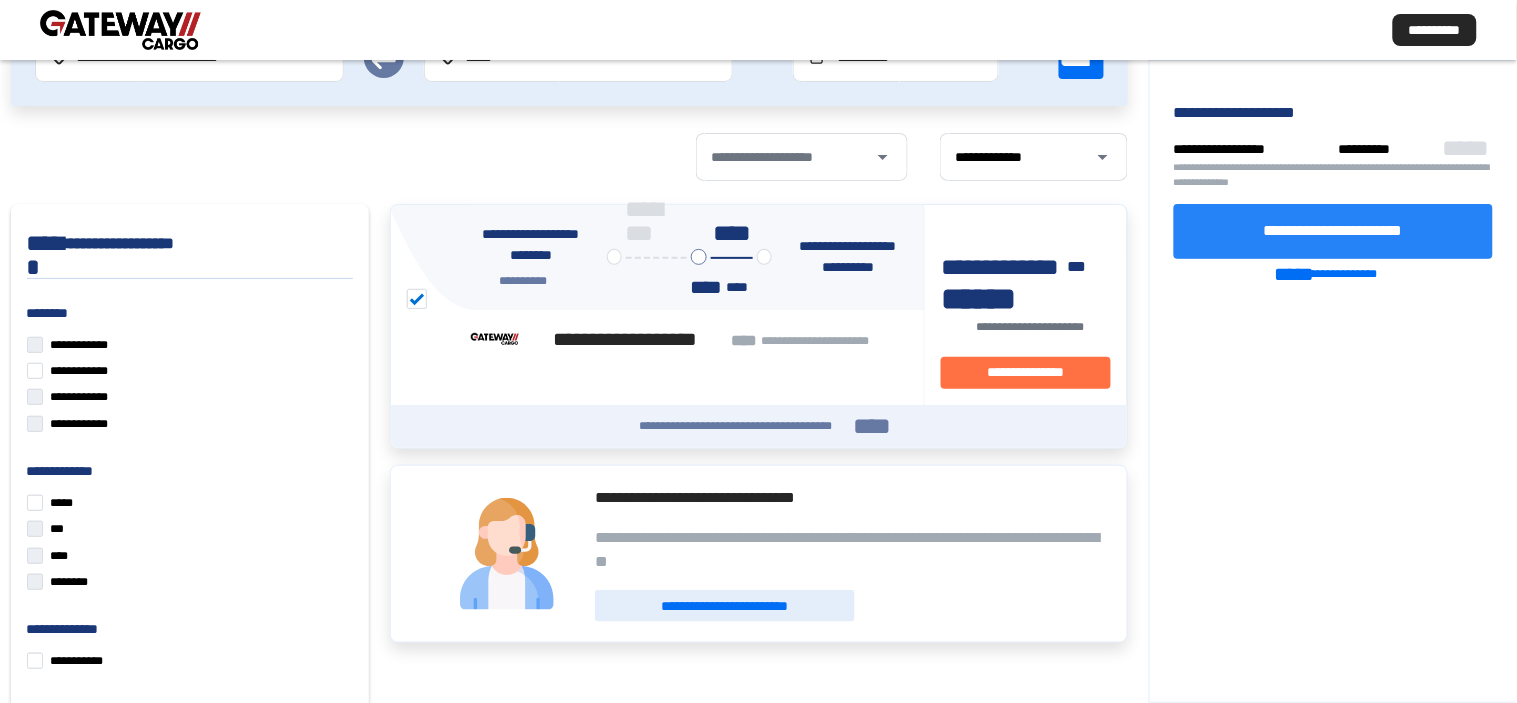 click on "**********" at bounding box center [1333, 231] 